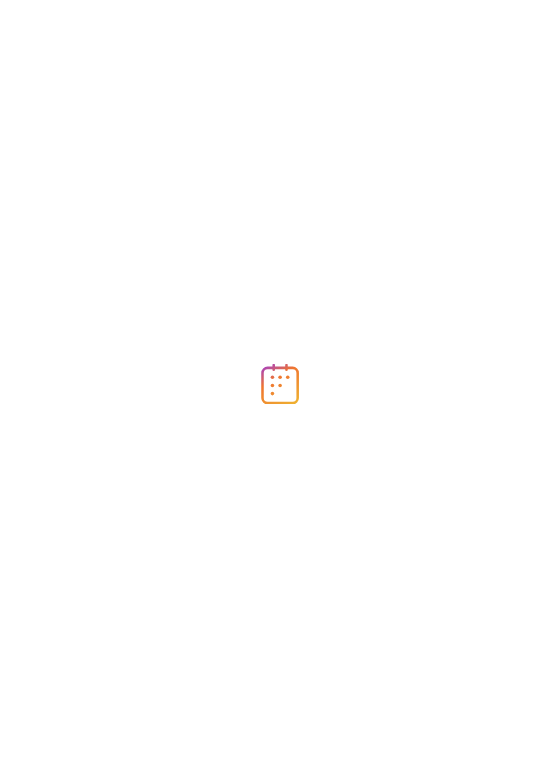 scroll, scrollTop: 0, scrollLeft: 0, axis: both 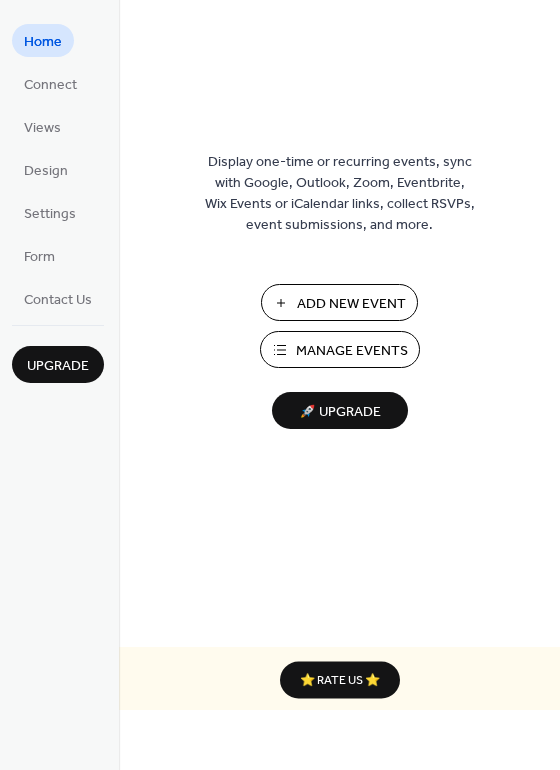 click on "Add New Event" at bounding box center [351, 304] 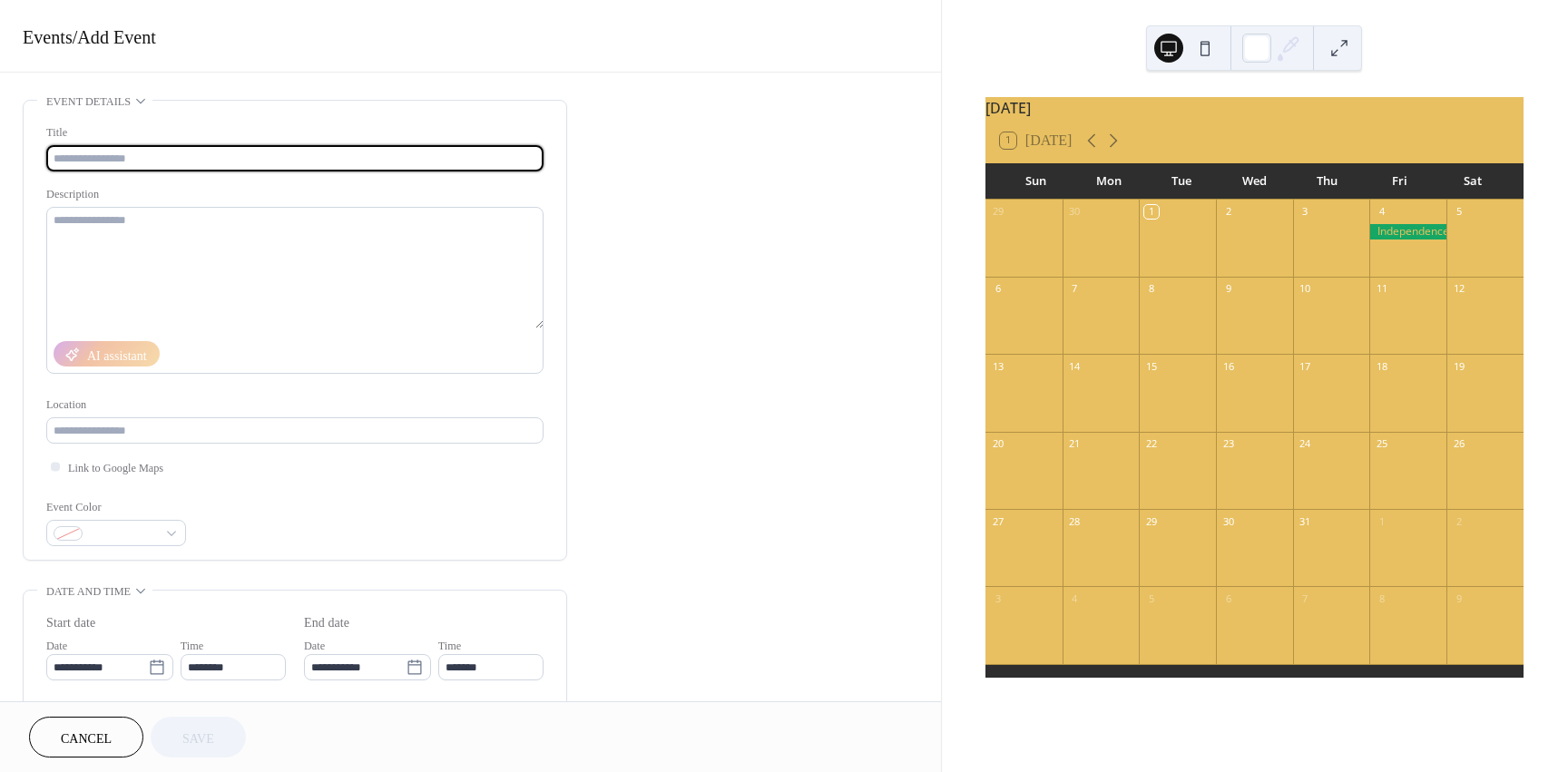 scroll, scrollTop: 0, scrollLeft: 0, axis: both 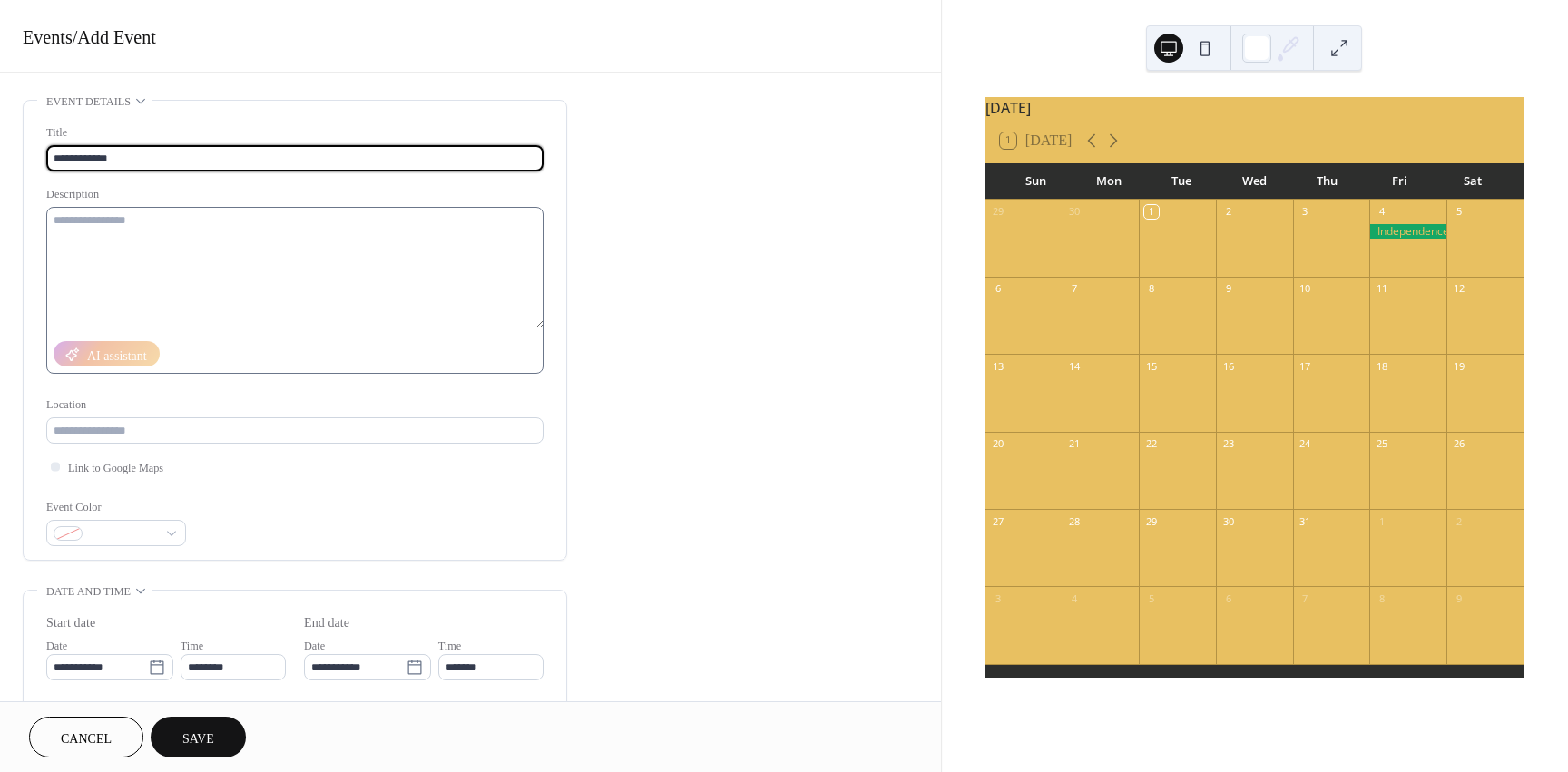 type on "**********" 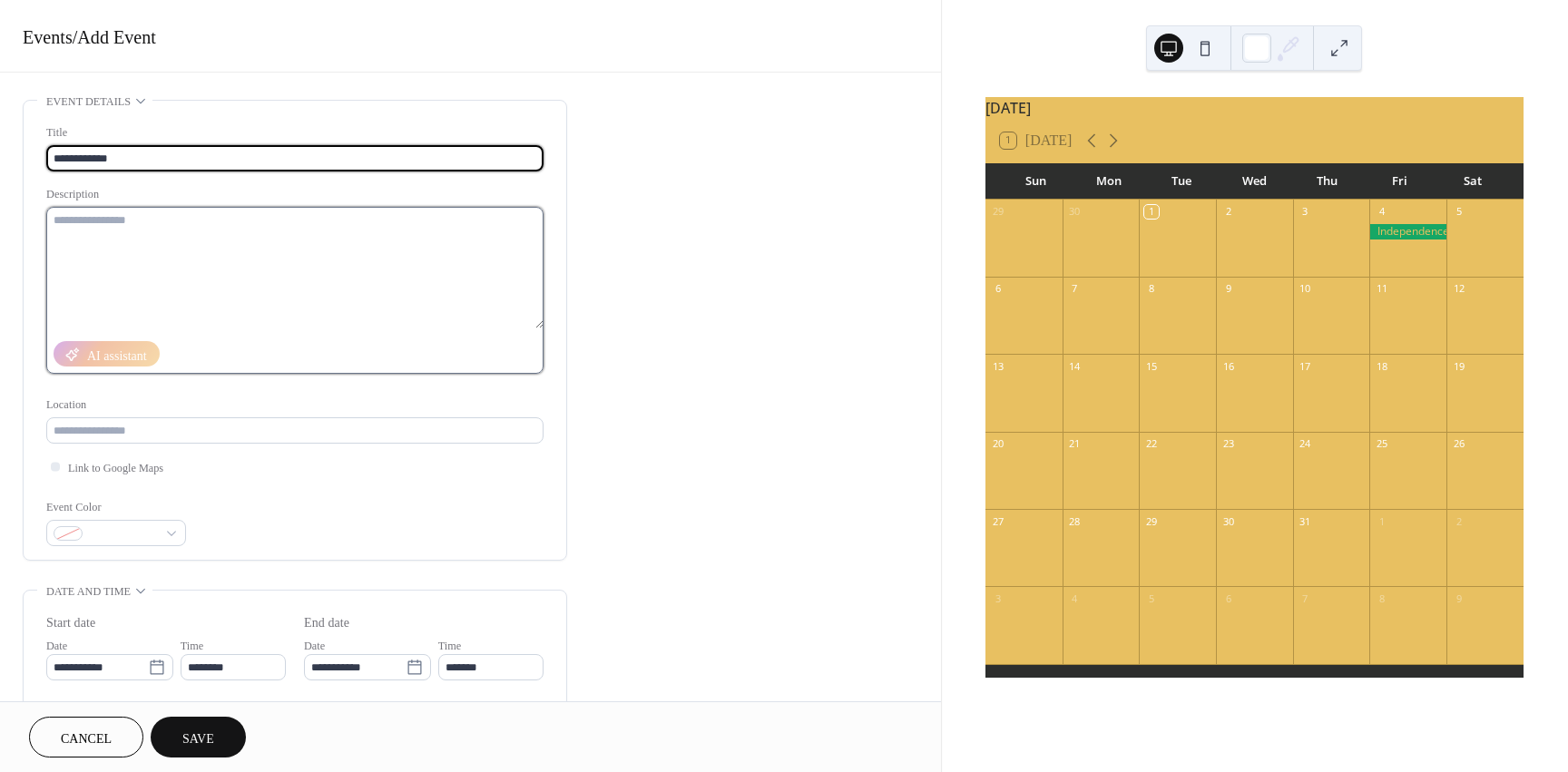 click at bounding box center [295, 268] 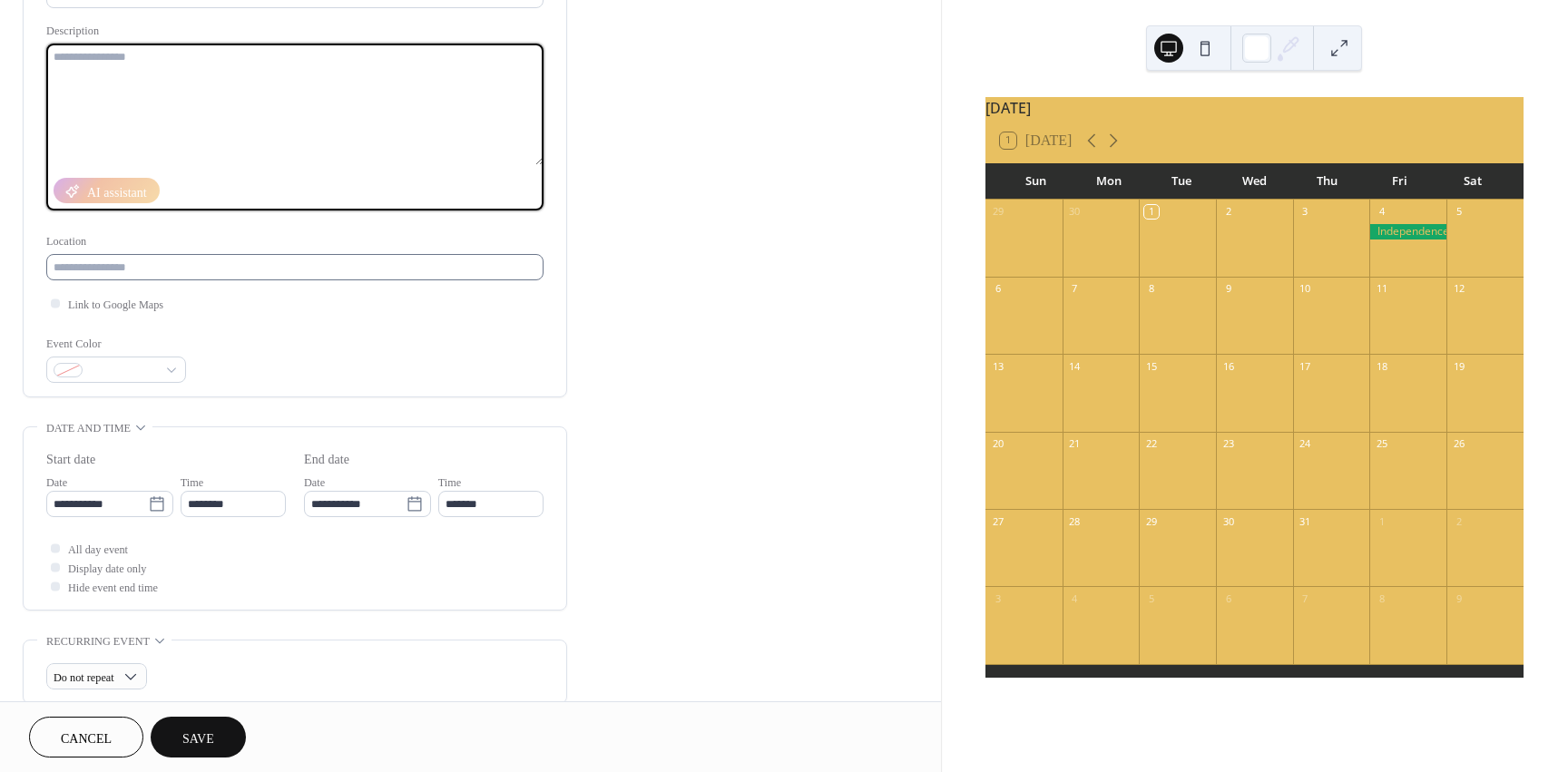 scroll, scrollTop: 181, scrollLeft: 0, axis: vertical 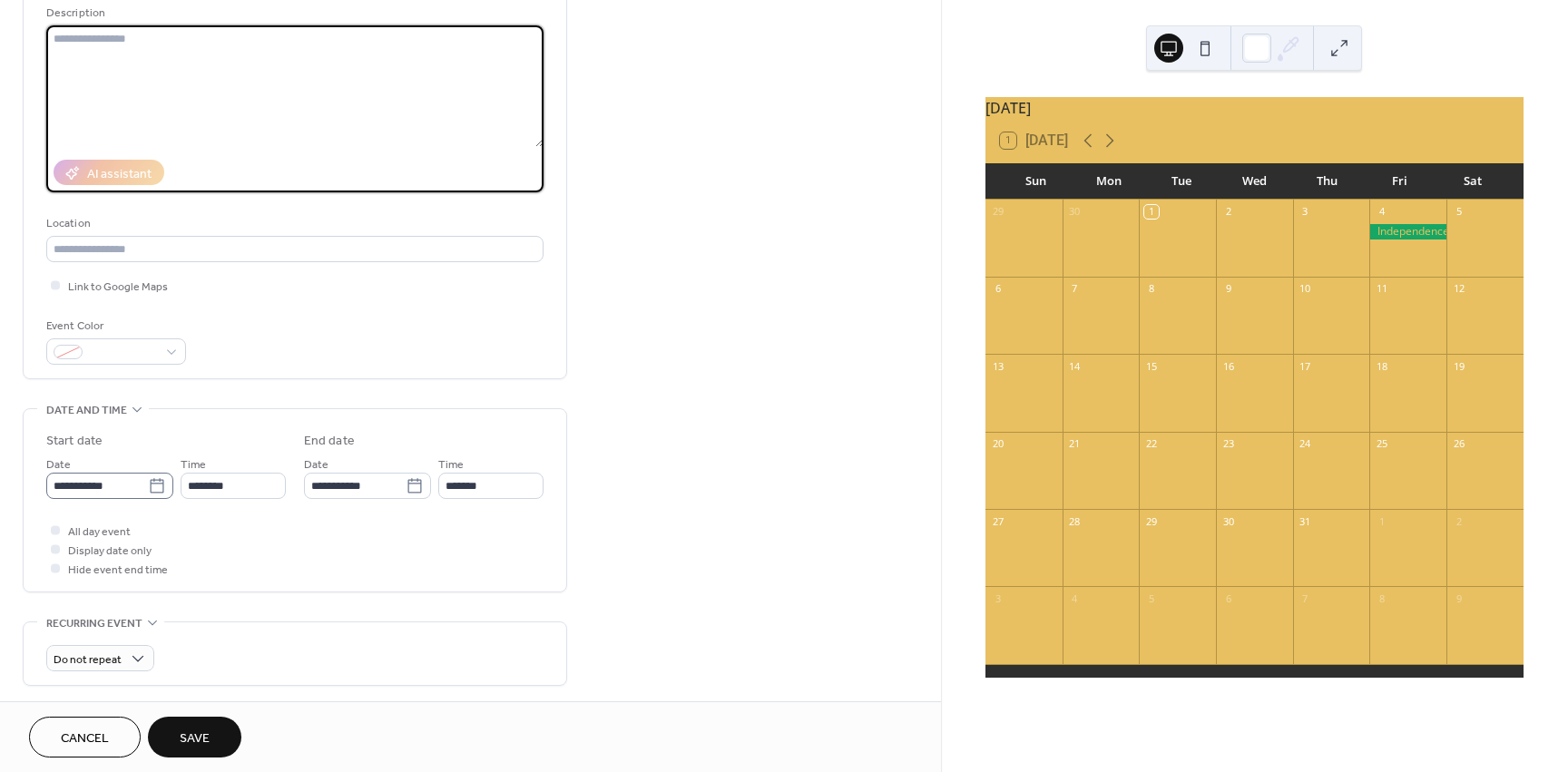 click 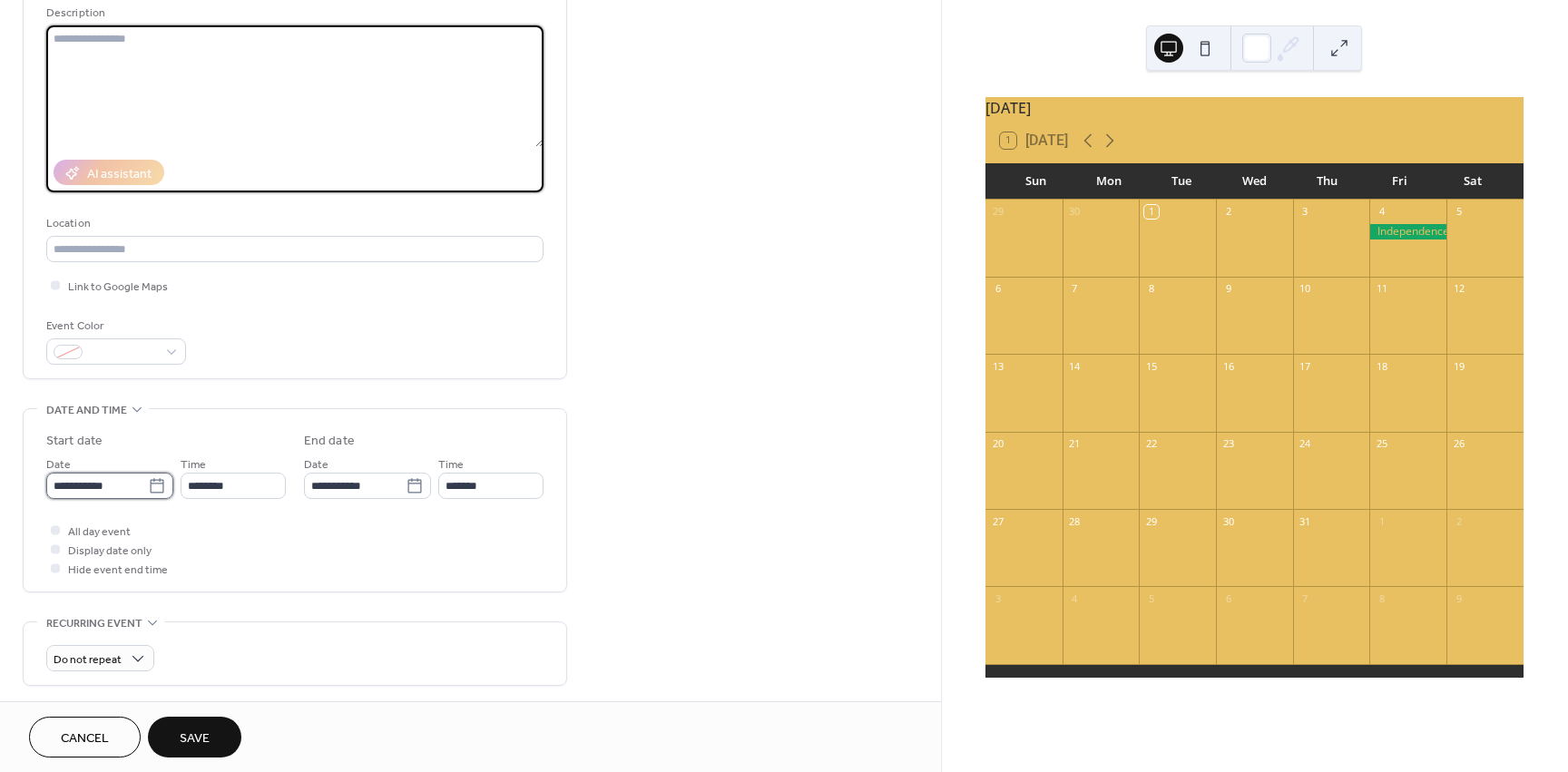click on "**********" at bounding box center (97, 485) 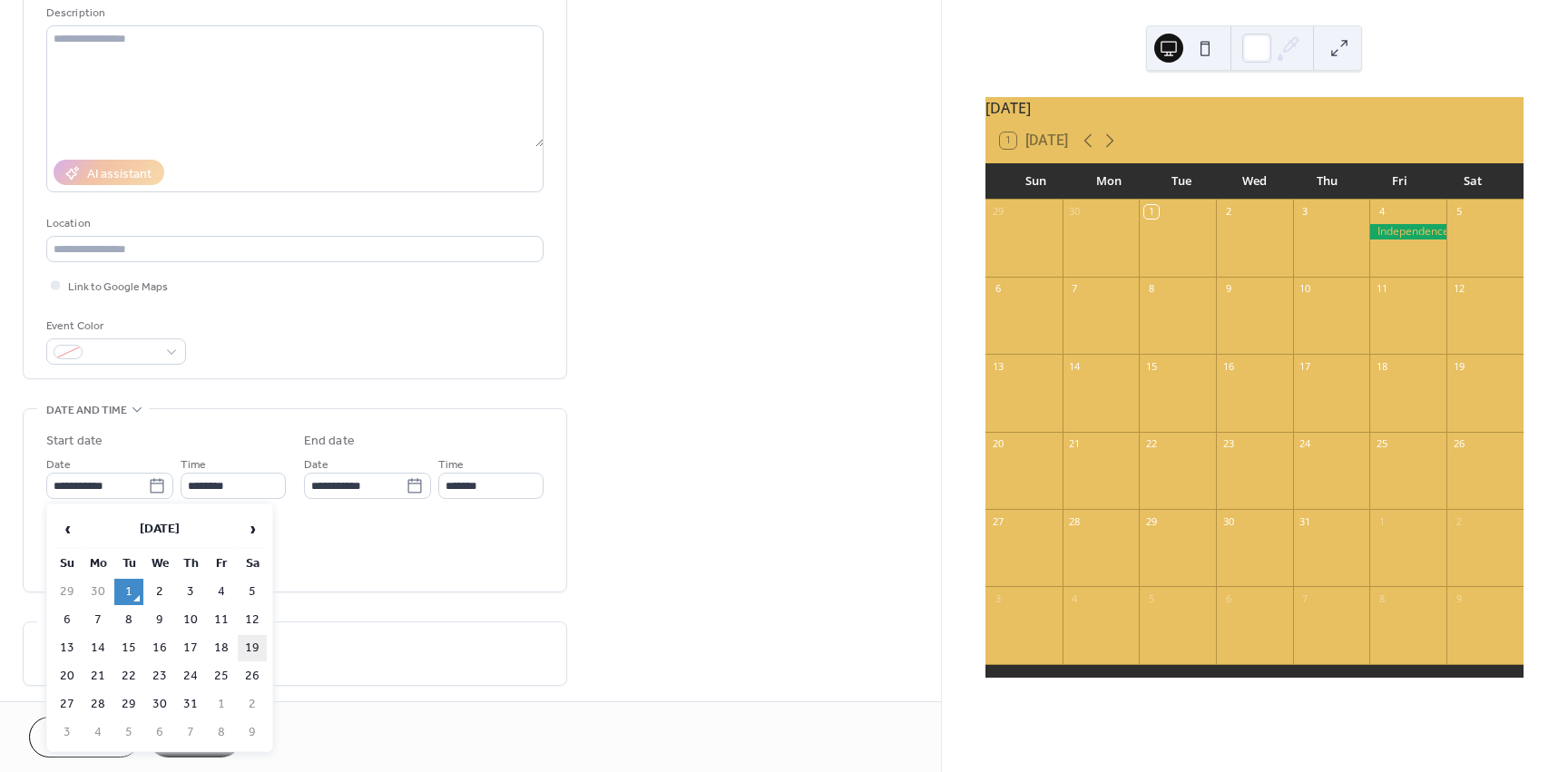 click on "19" at bounding box center [252, 648] 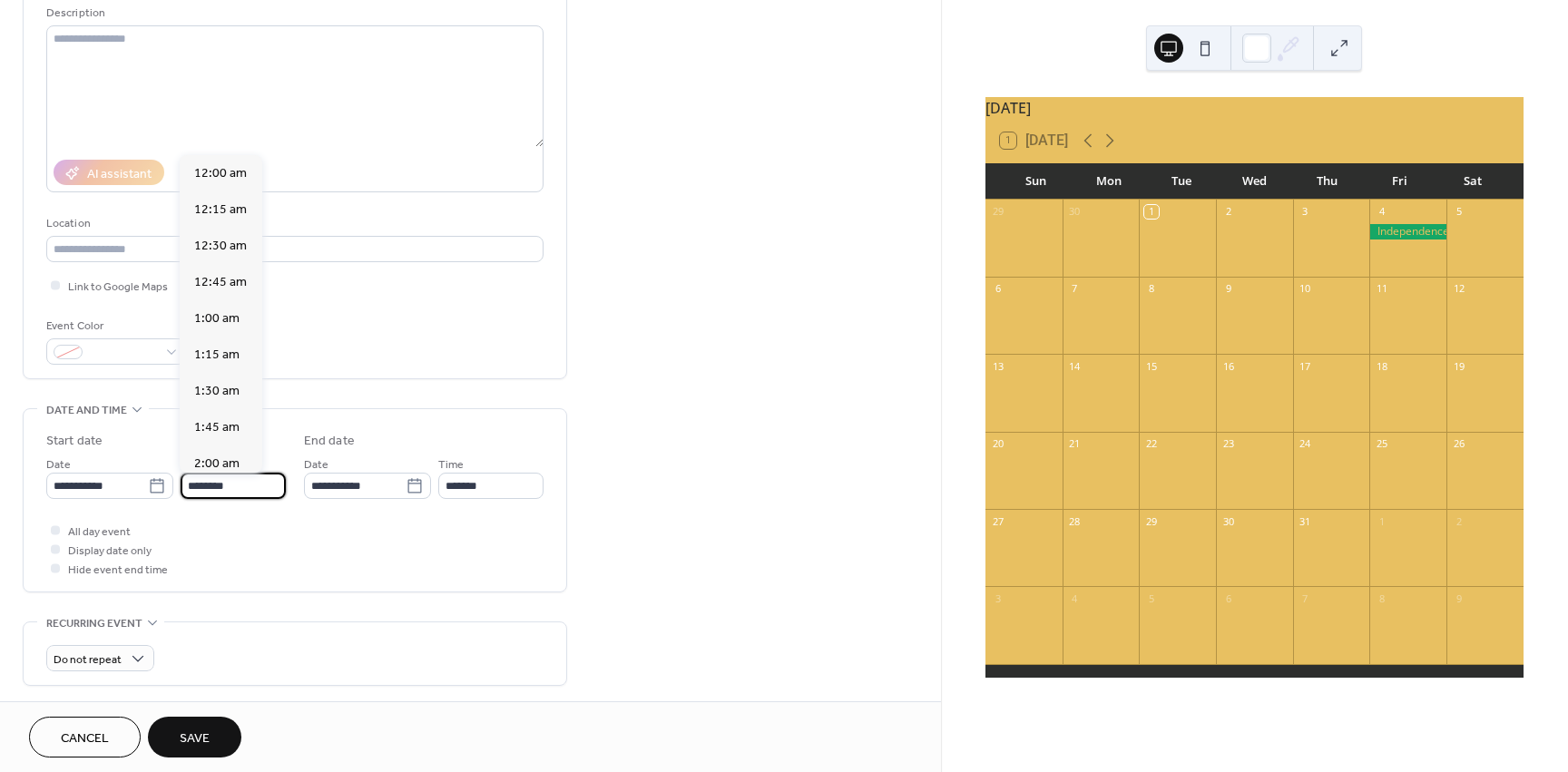 click on "********" at bounding box center [233, 485] 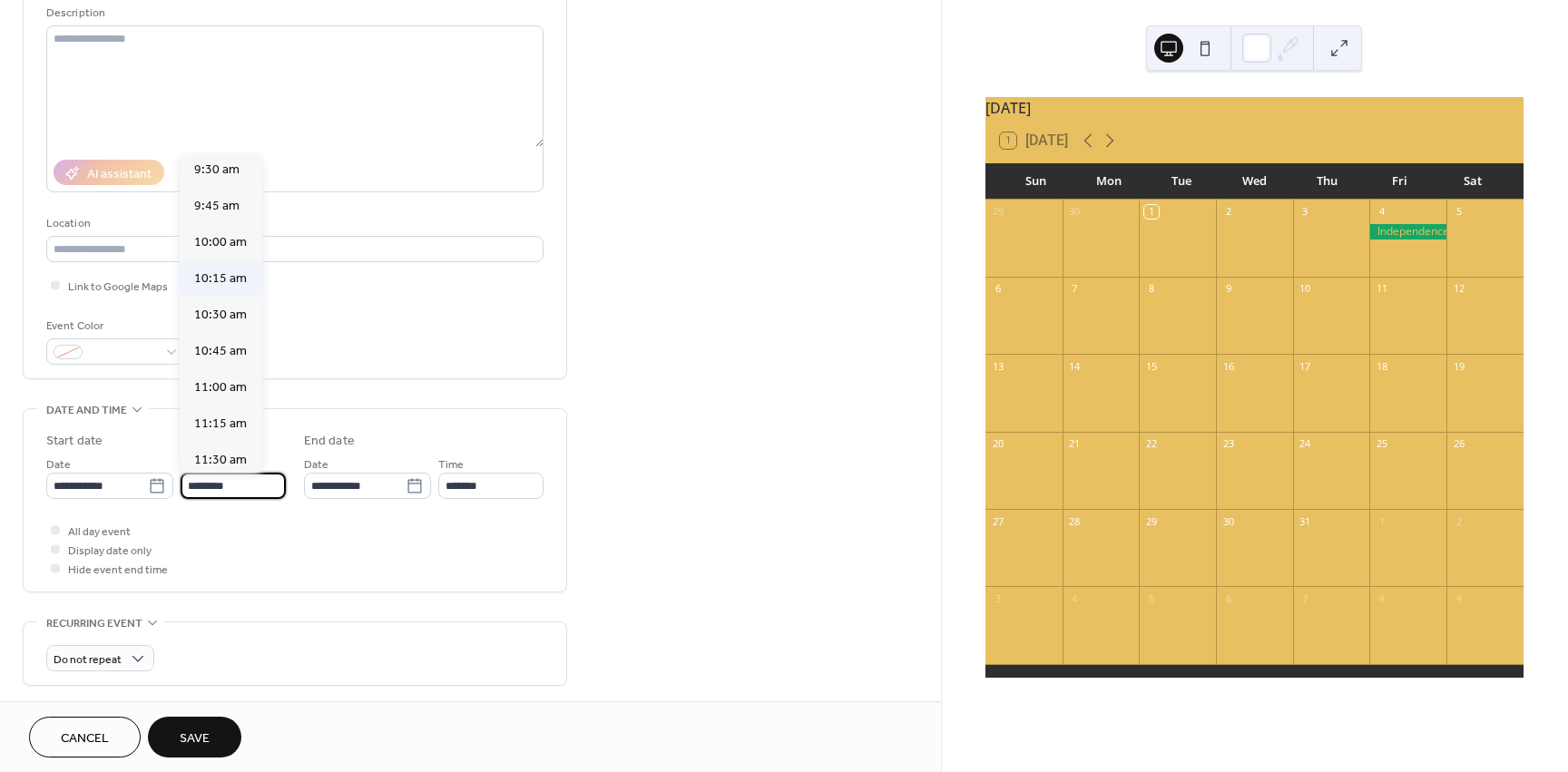 scroll, scrollTop: 1451, scrollLeft: 0, axis: vertical 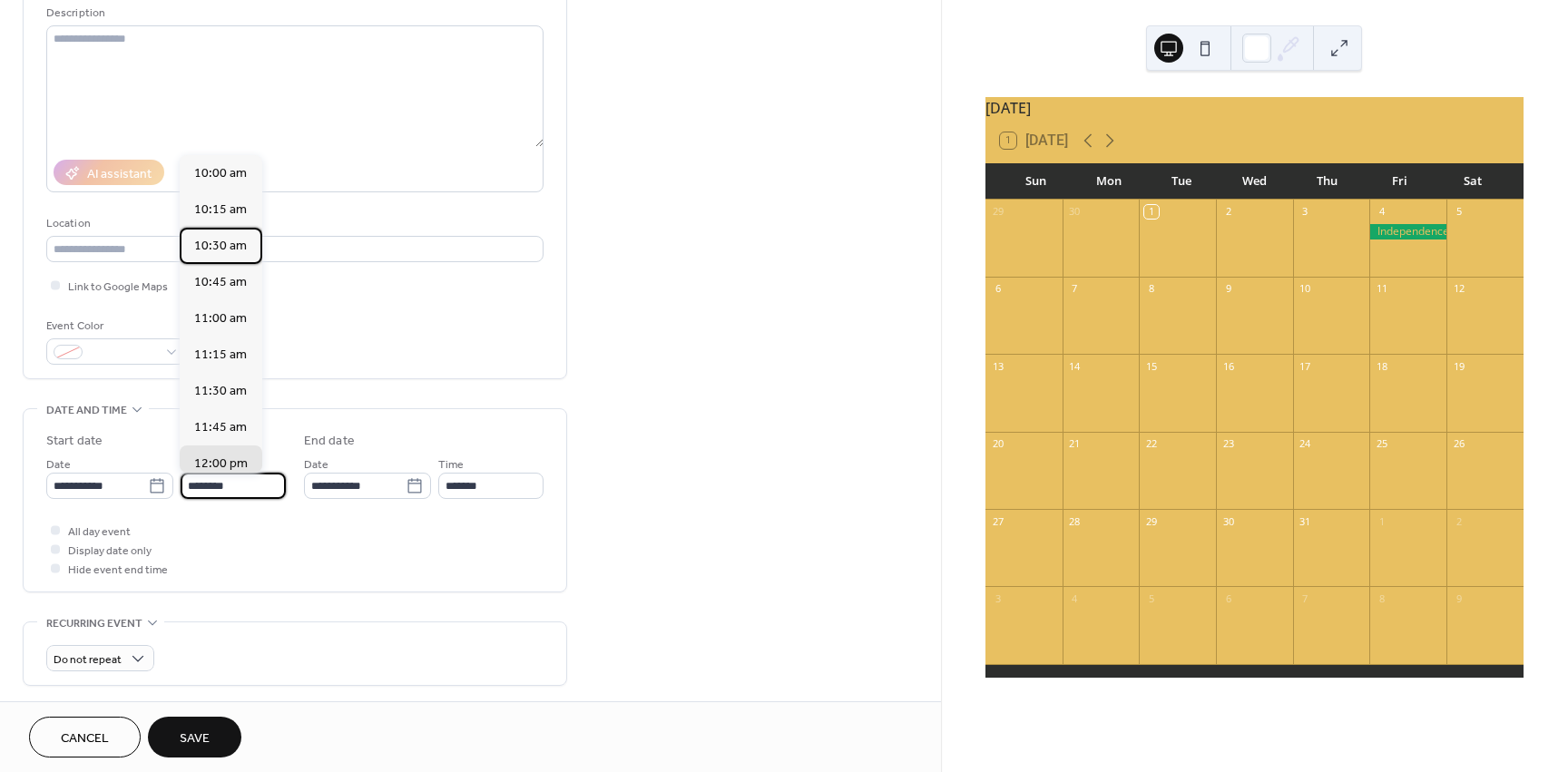 click on "10:30 am" at bounding box center (220, 246) 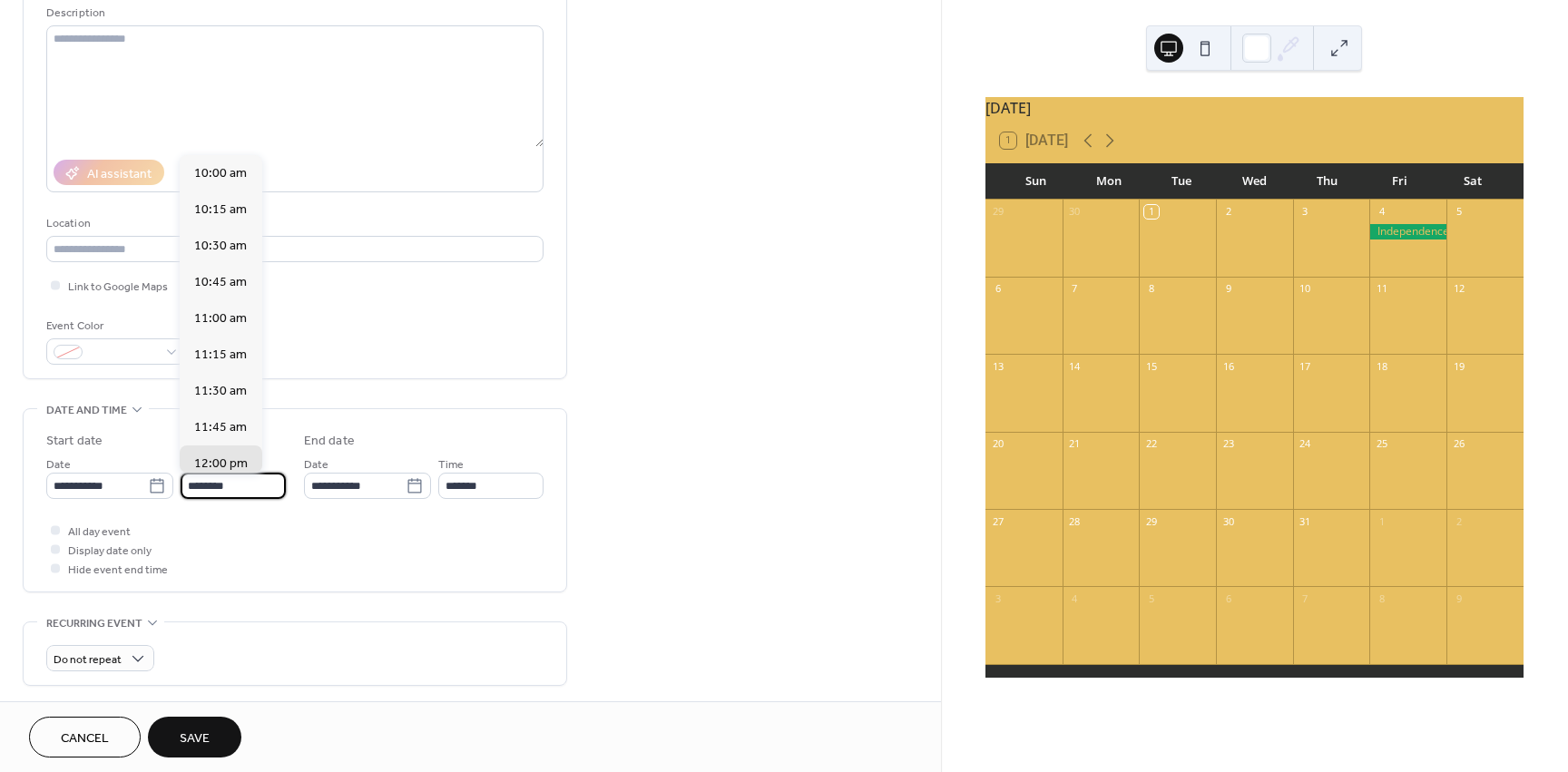 type on "********" 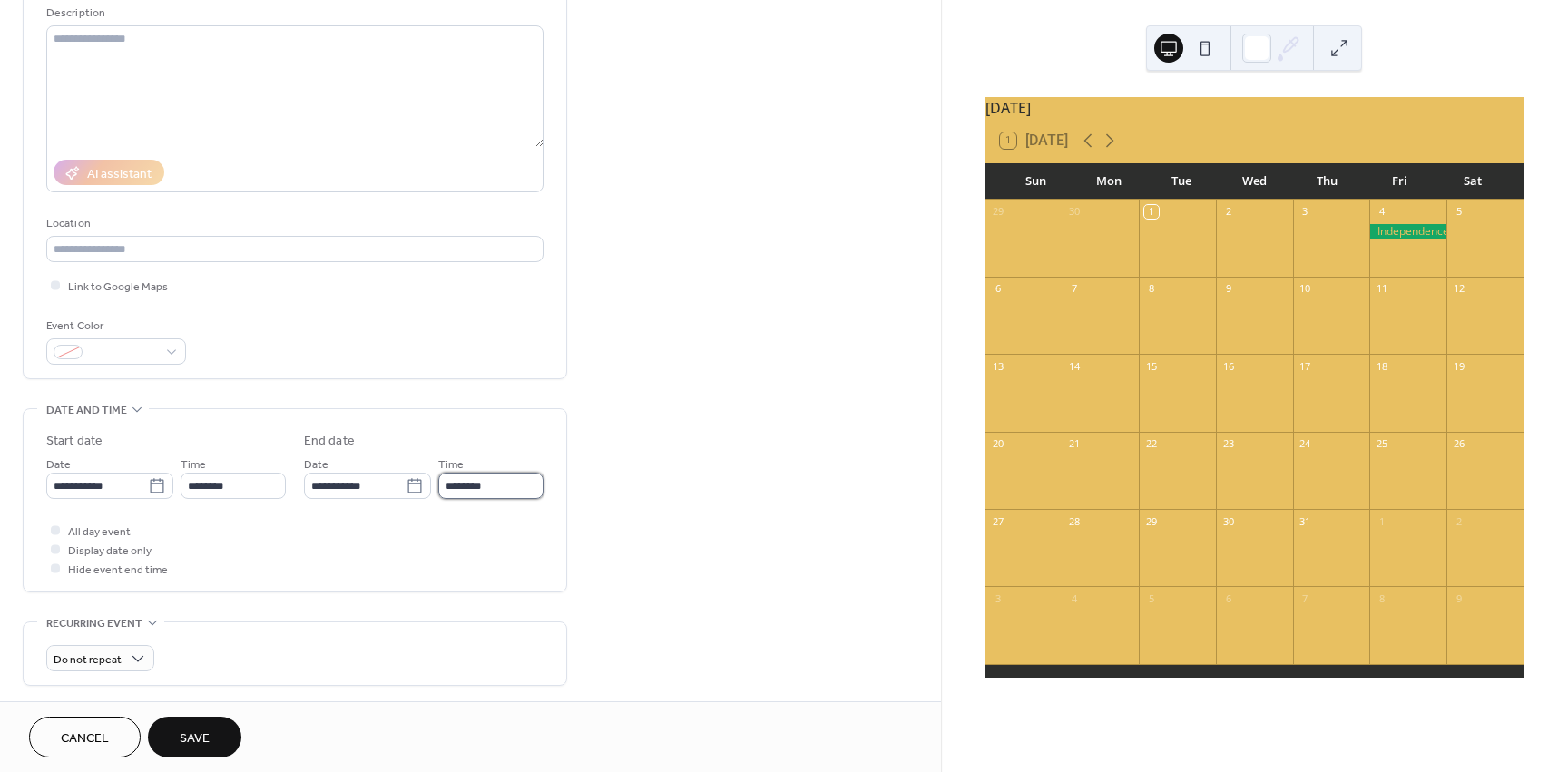 click on "********" at bounding box center (491, 485) 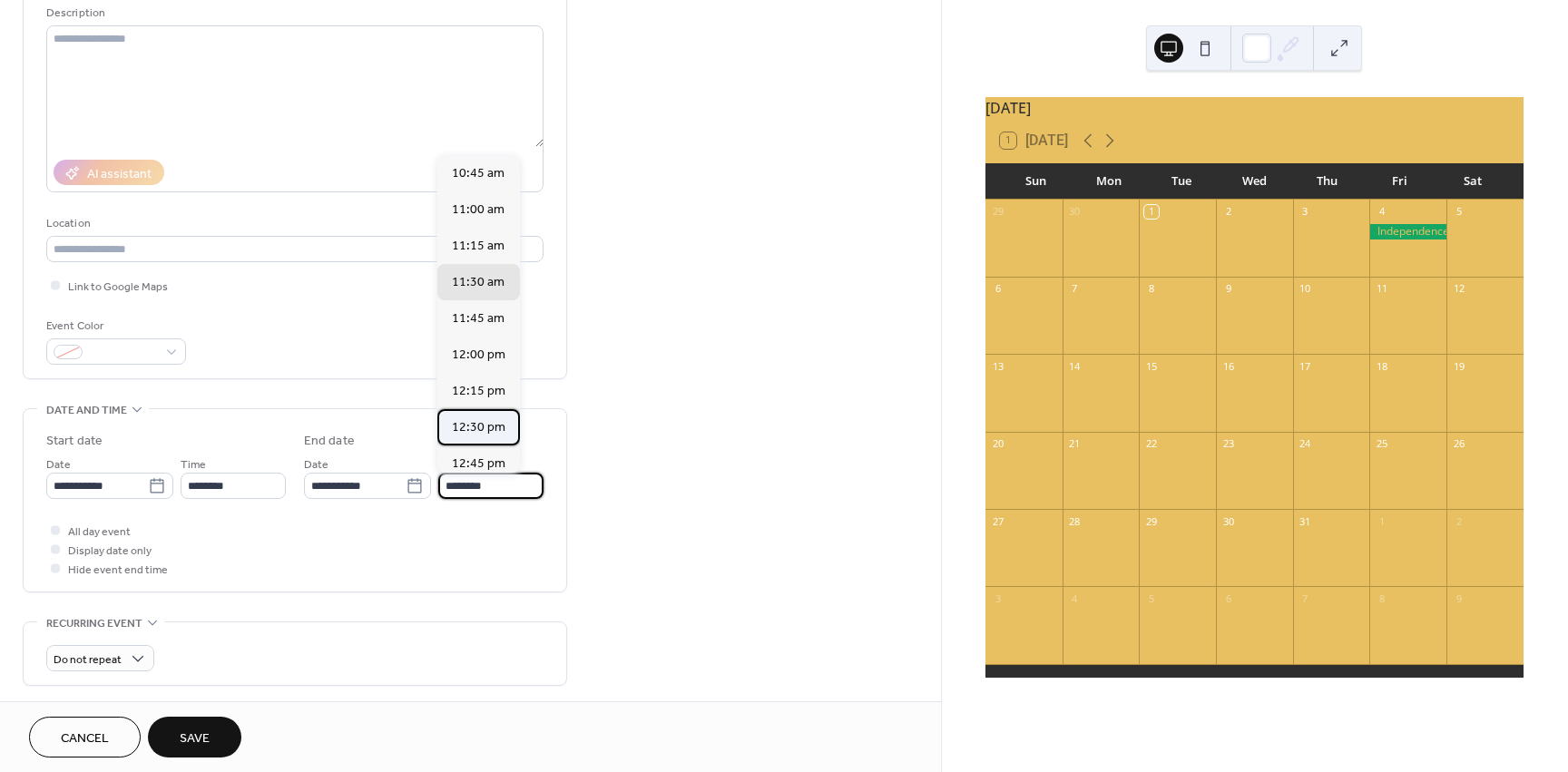 click on "12:30 pm" at bounding box center (478, 427) 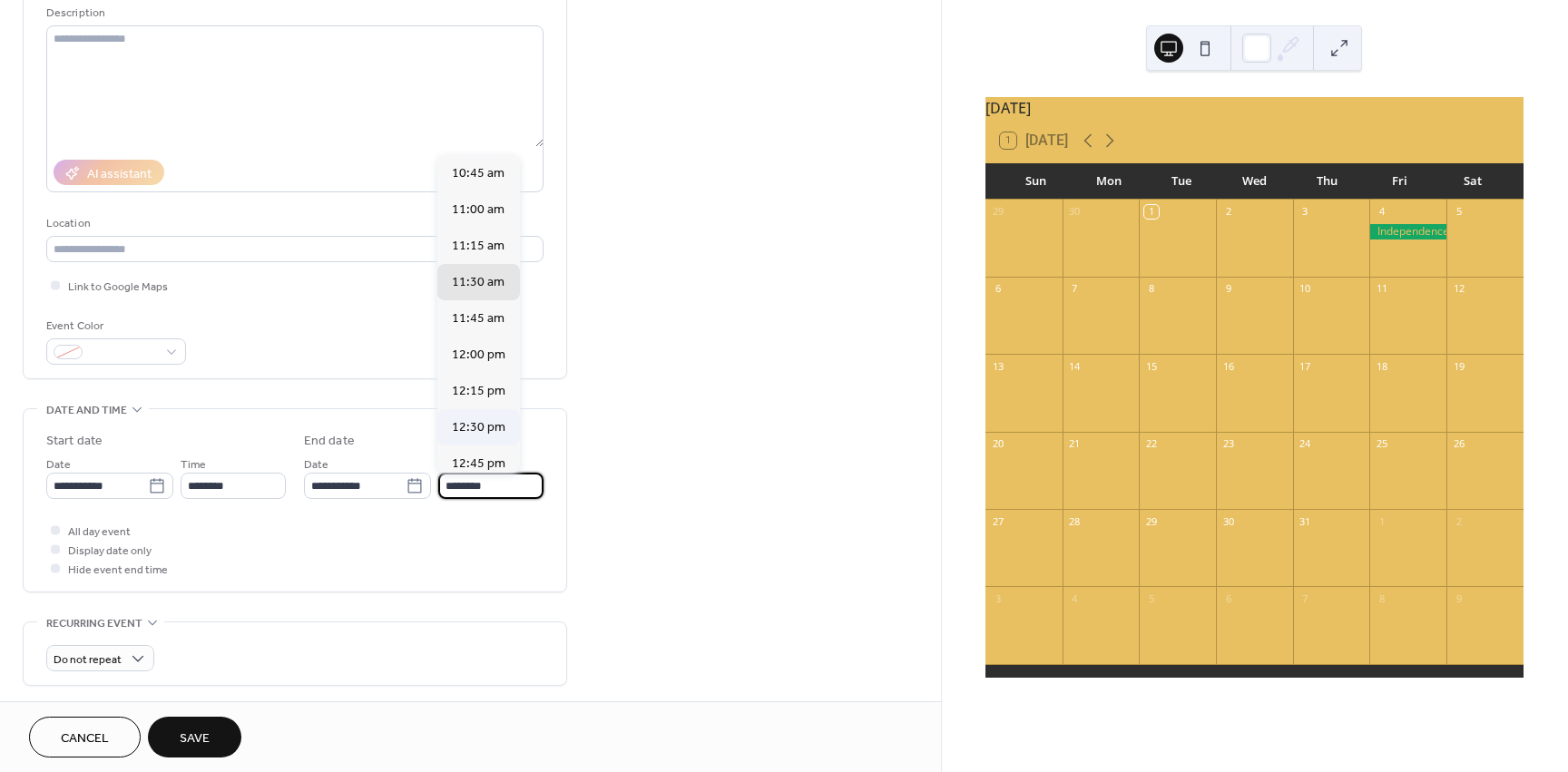 type on "********" 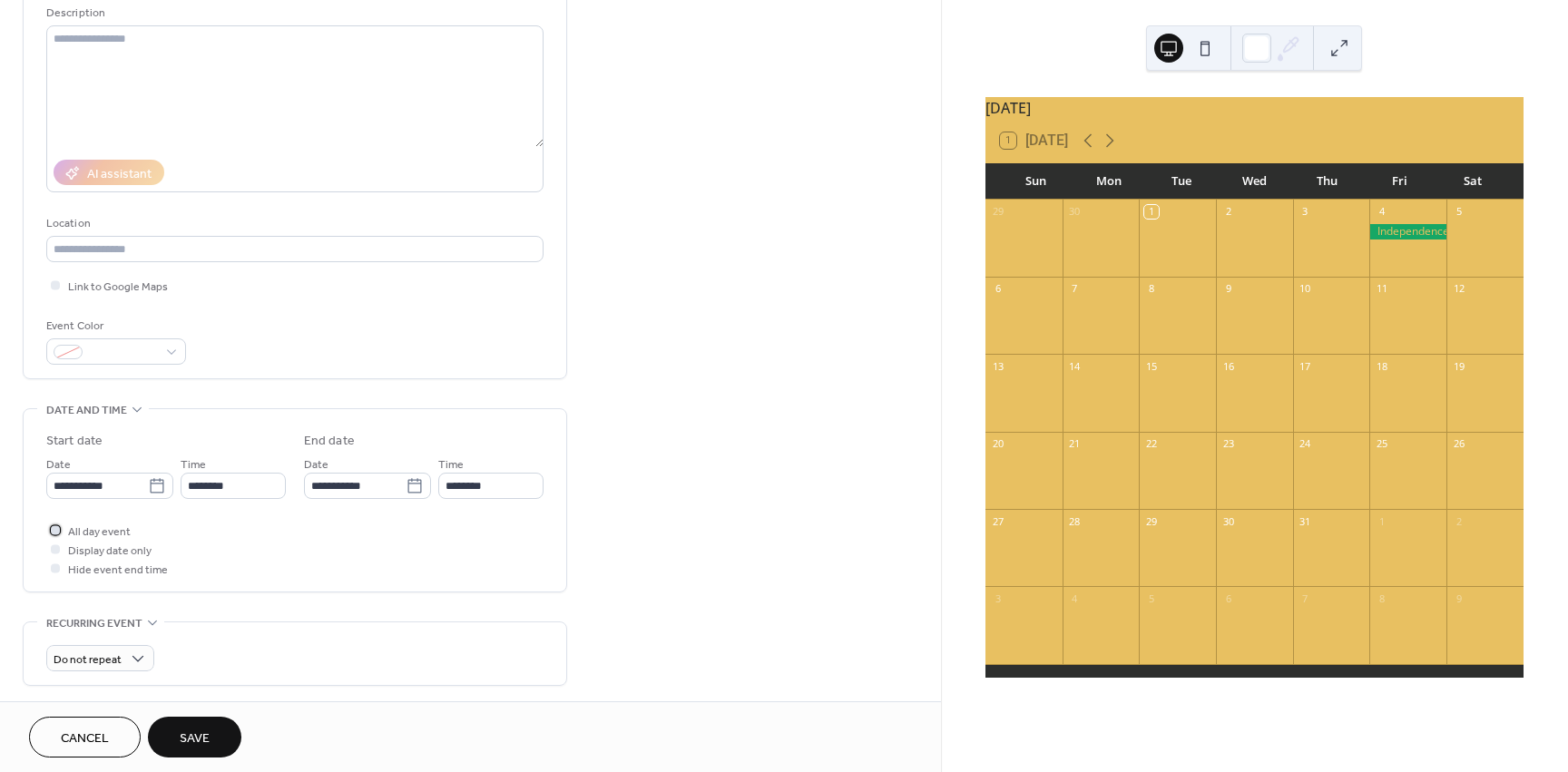 click at bounding box center (55, 530) 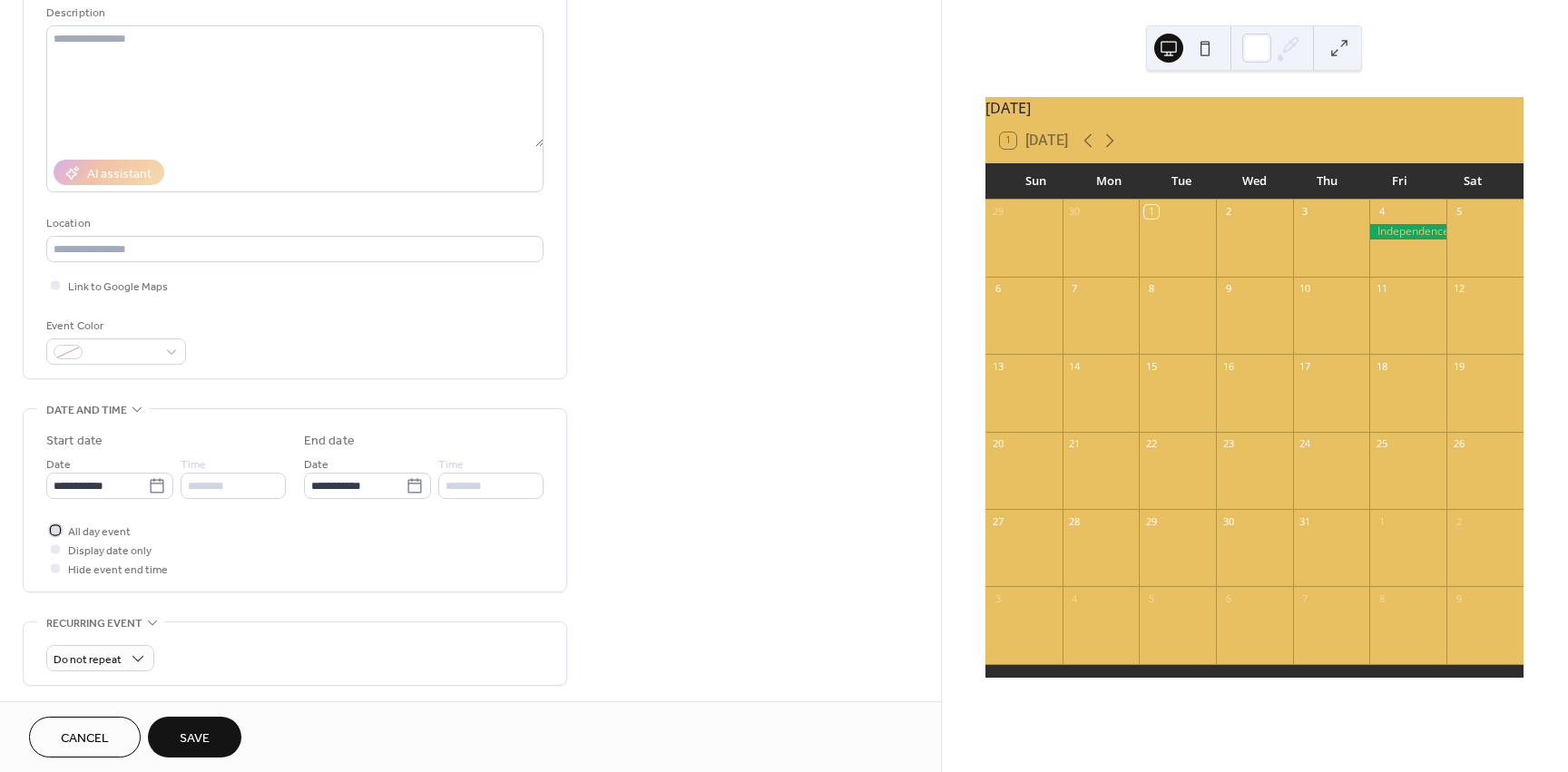 click at bounding box center (55, 530) 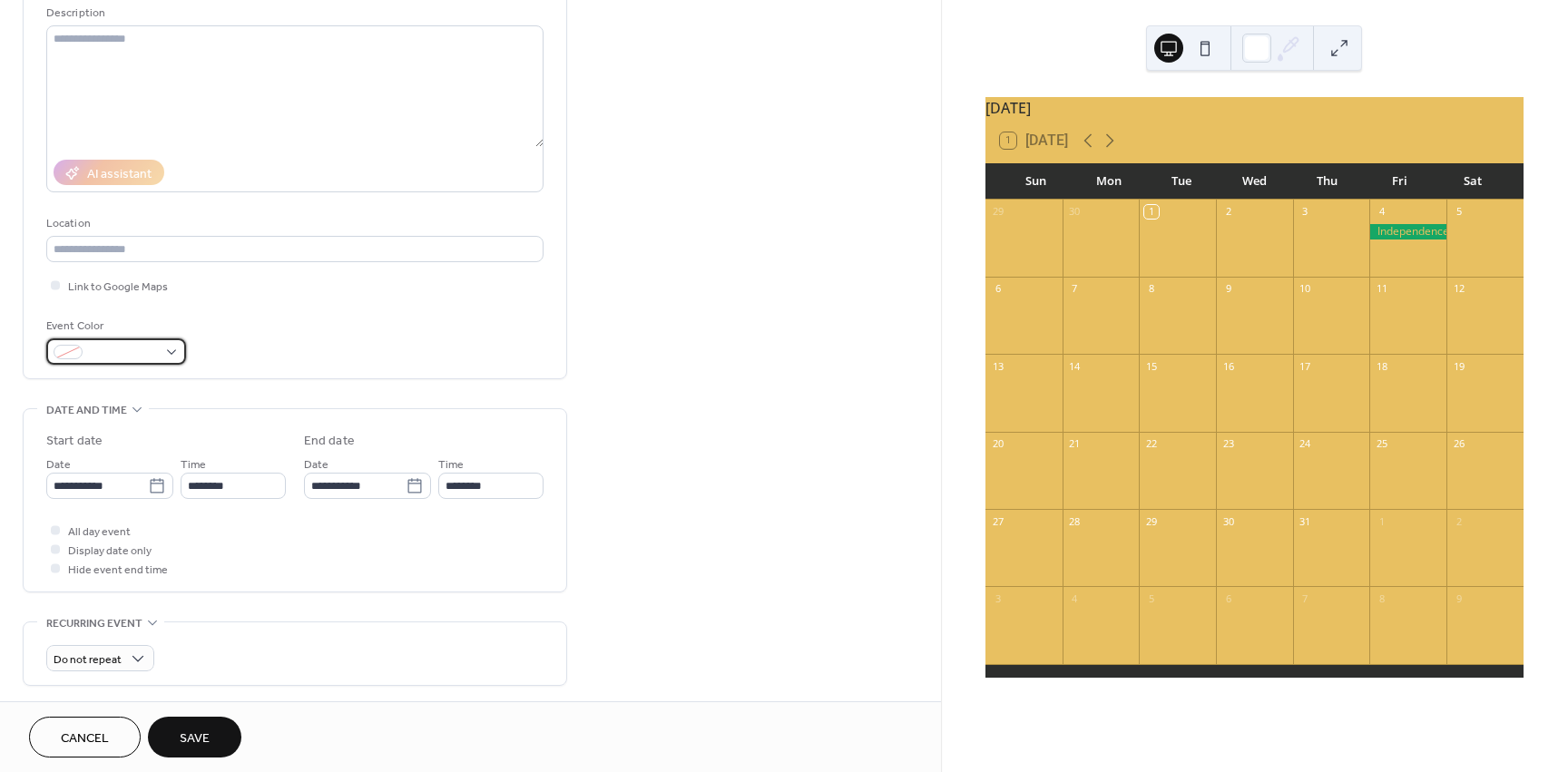 click at bounding box center [116, 351] 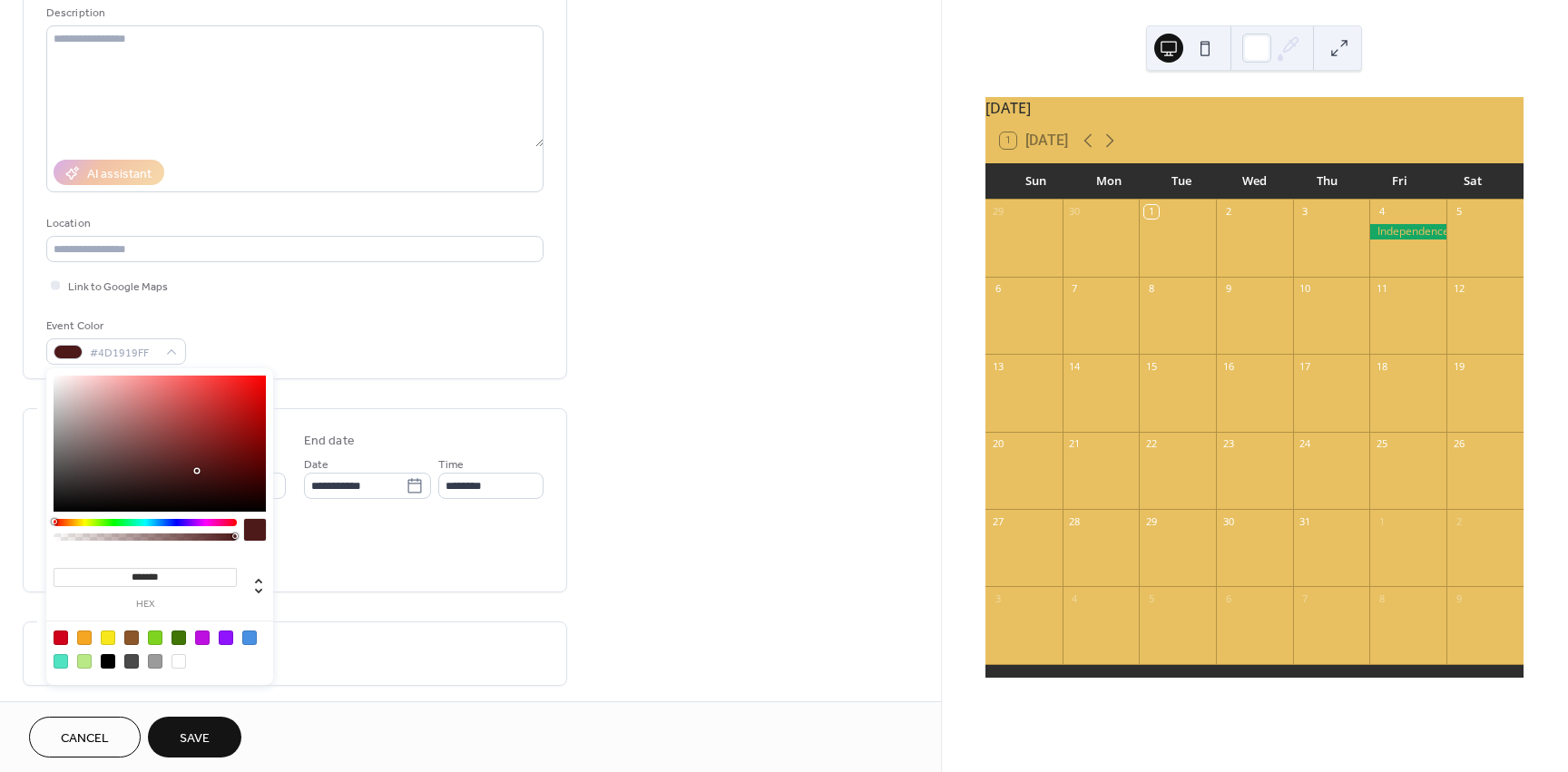 drag, startPoint x: 61, startPoint y: 523, endPoint x: 50, endPoint y: 524, distance: 11.045361 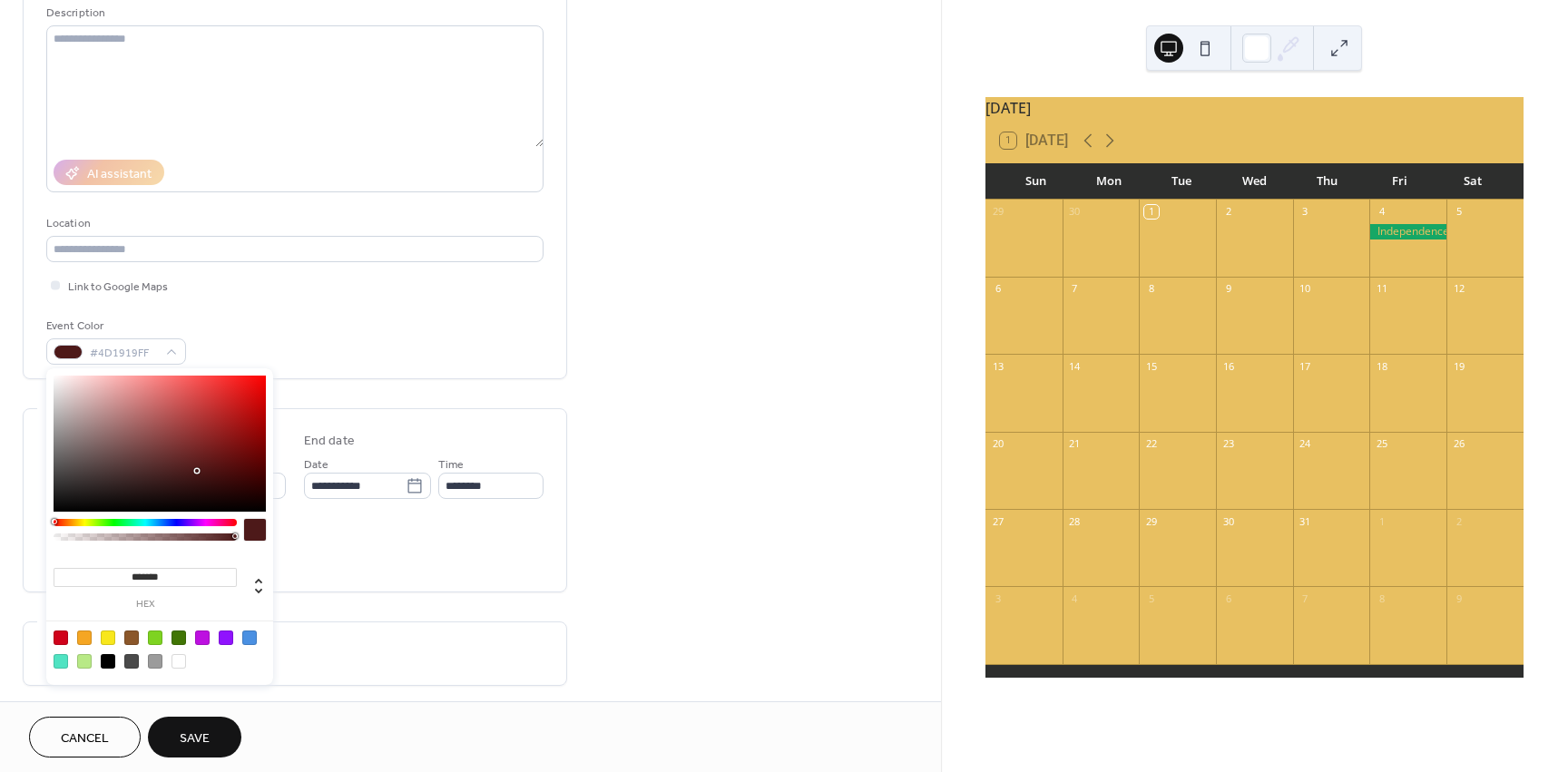 click on "******* hex" at bounding box center [160, 526] 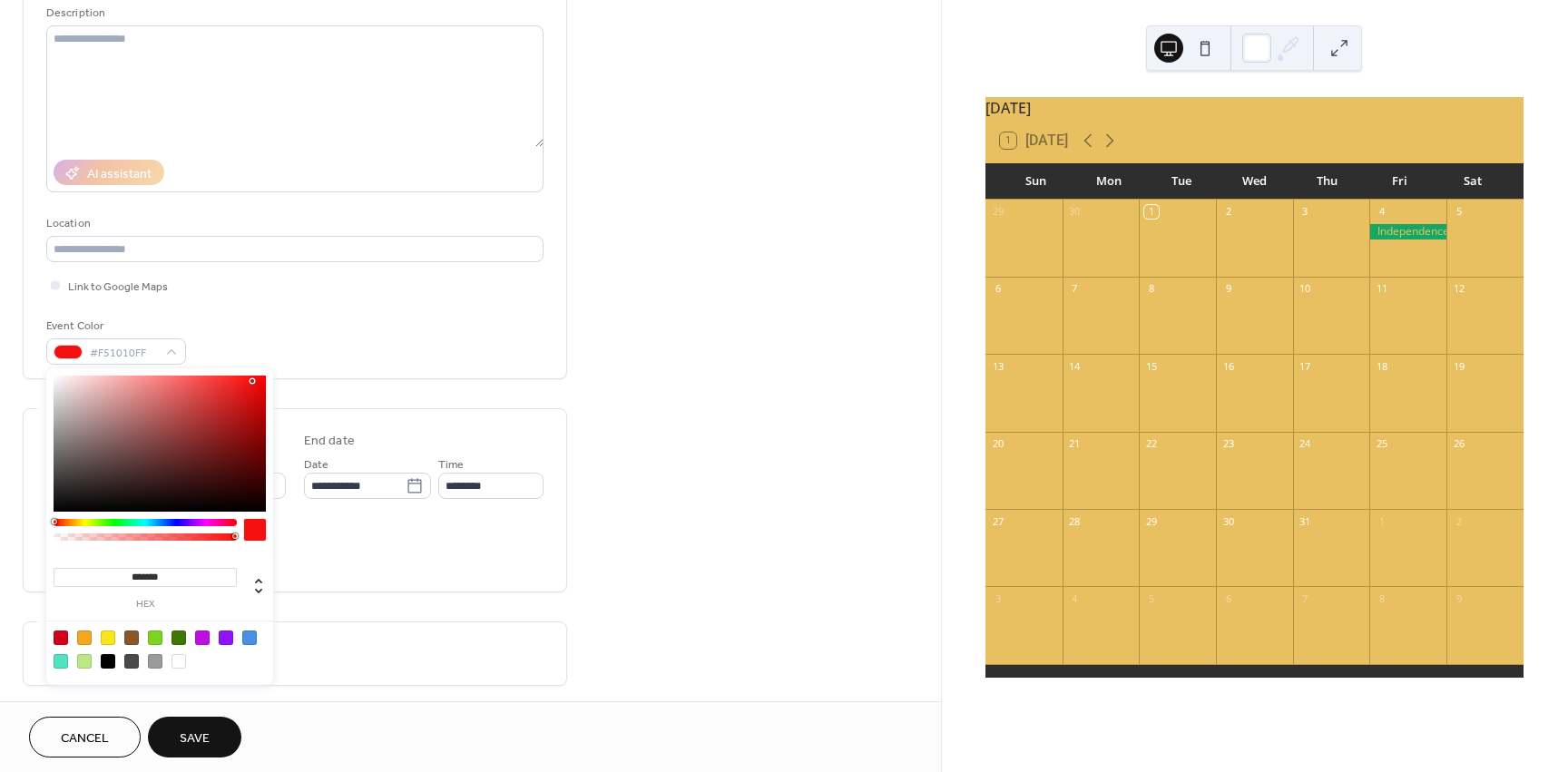 type on "*******" 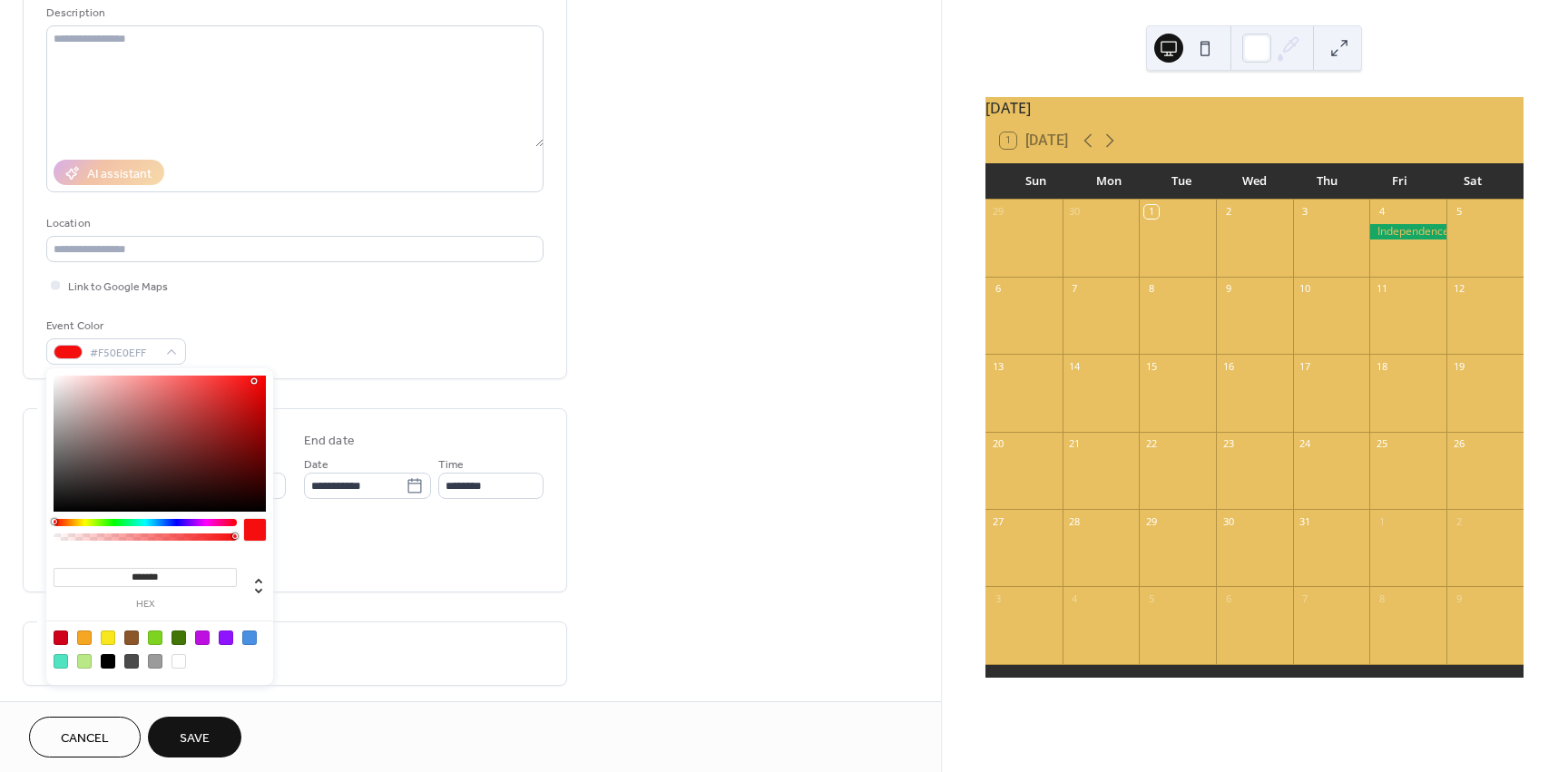click at bounding box center [256, 383] 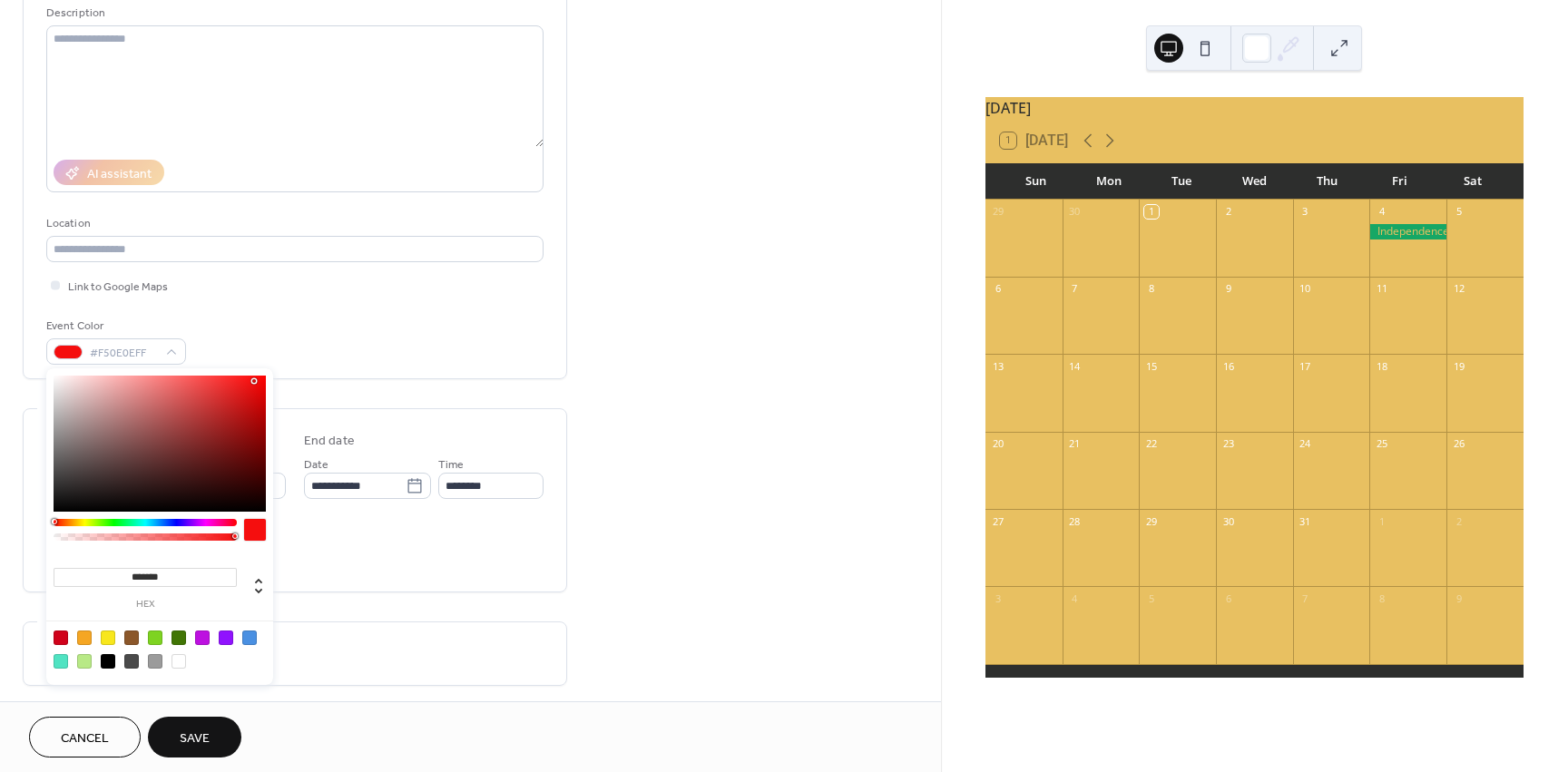 click on "Link to Google Maps" at bounding box center (295, 285) 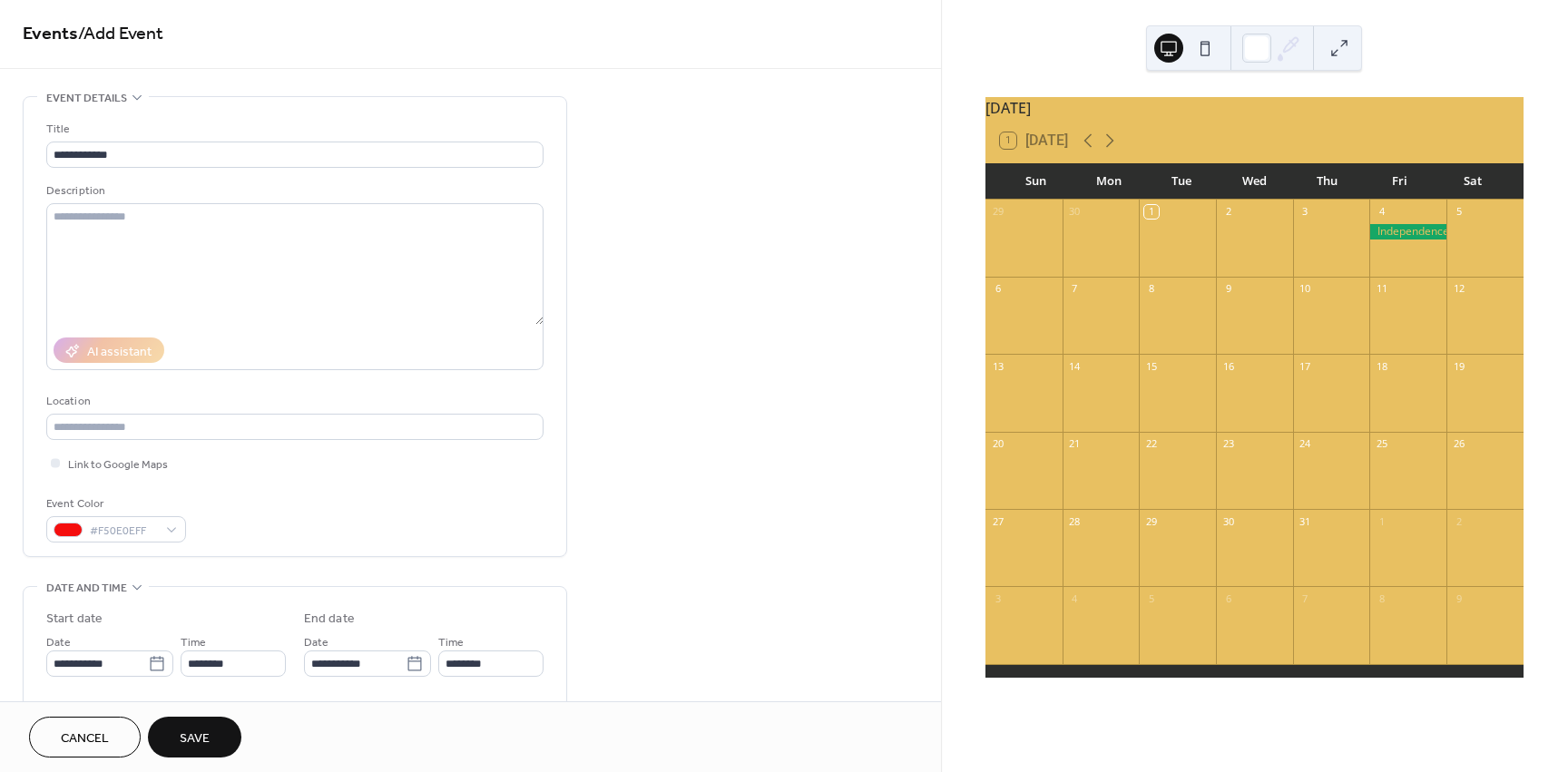 scroll, scrollTop: 0, scrollLeft: 0, axis: both 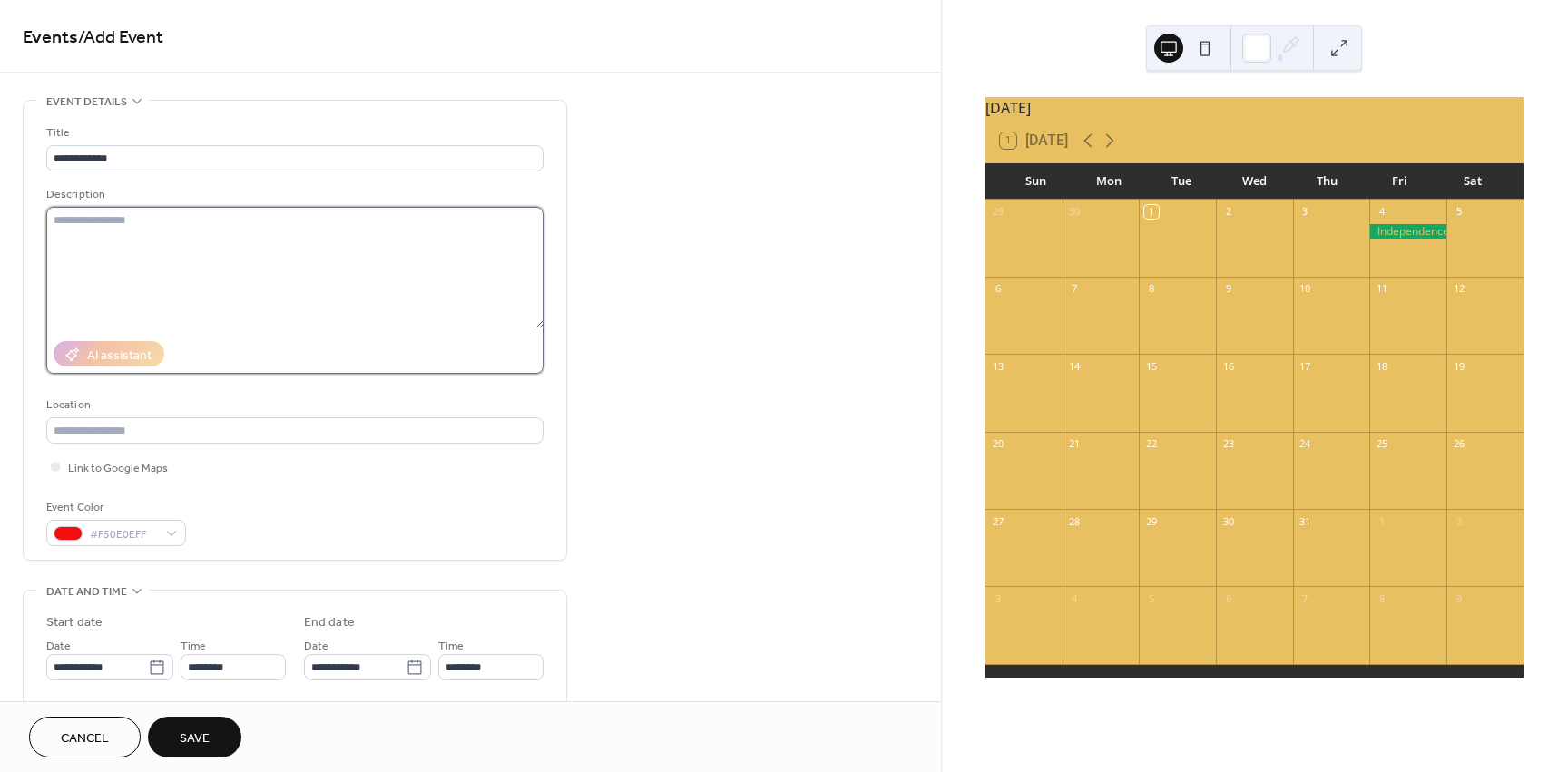 click at bounding box center [295, 268] 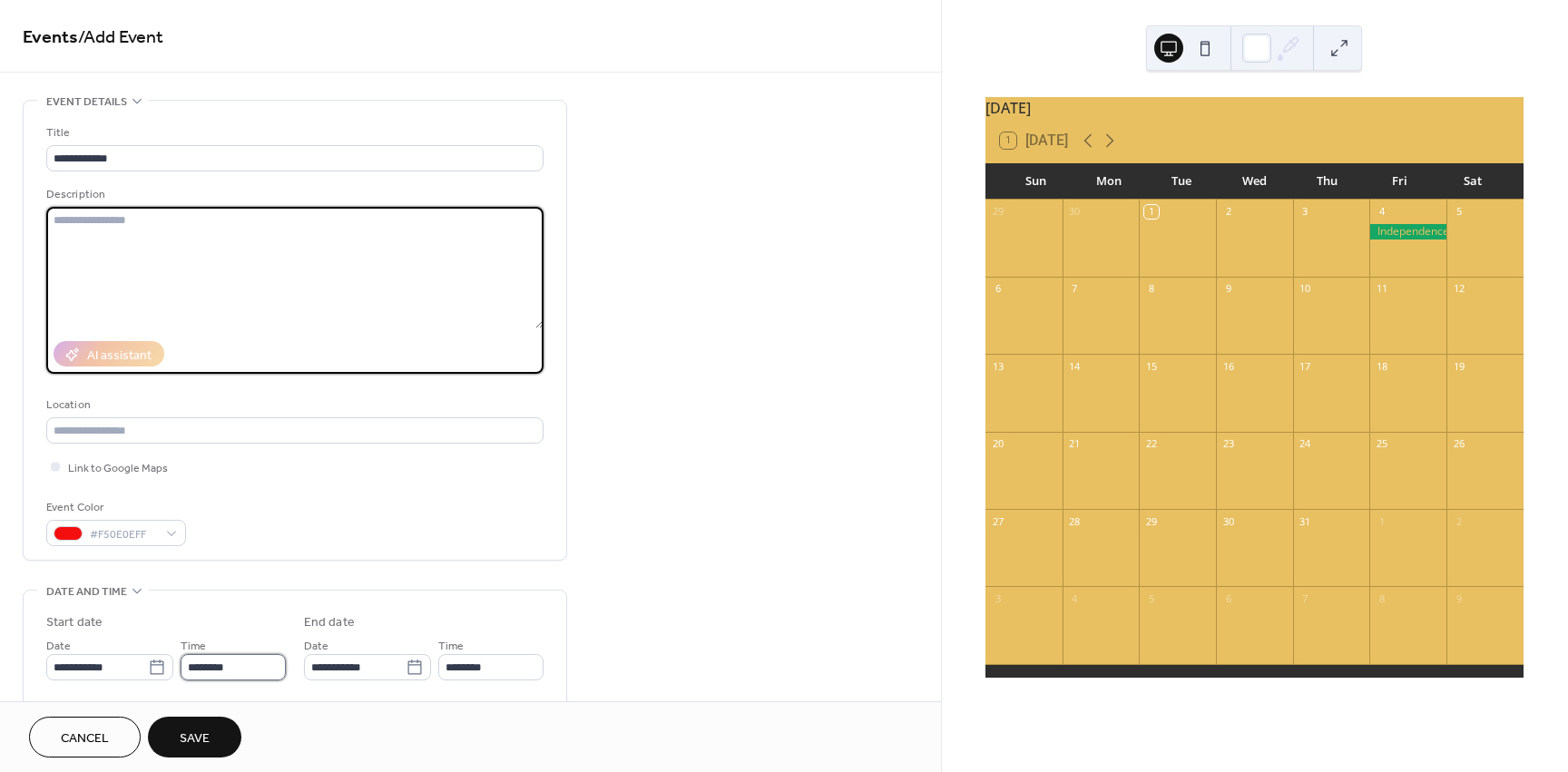 click on "********" at bounding box center [233, 667] 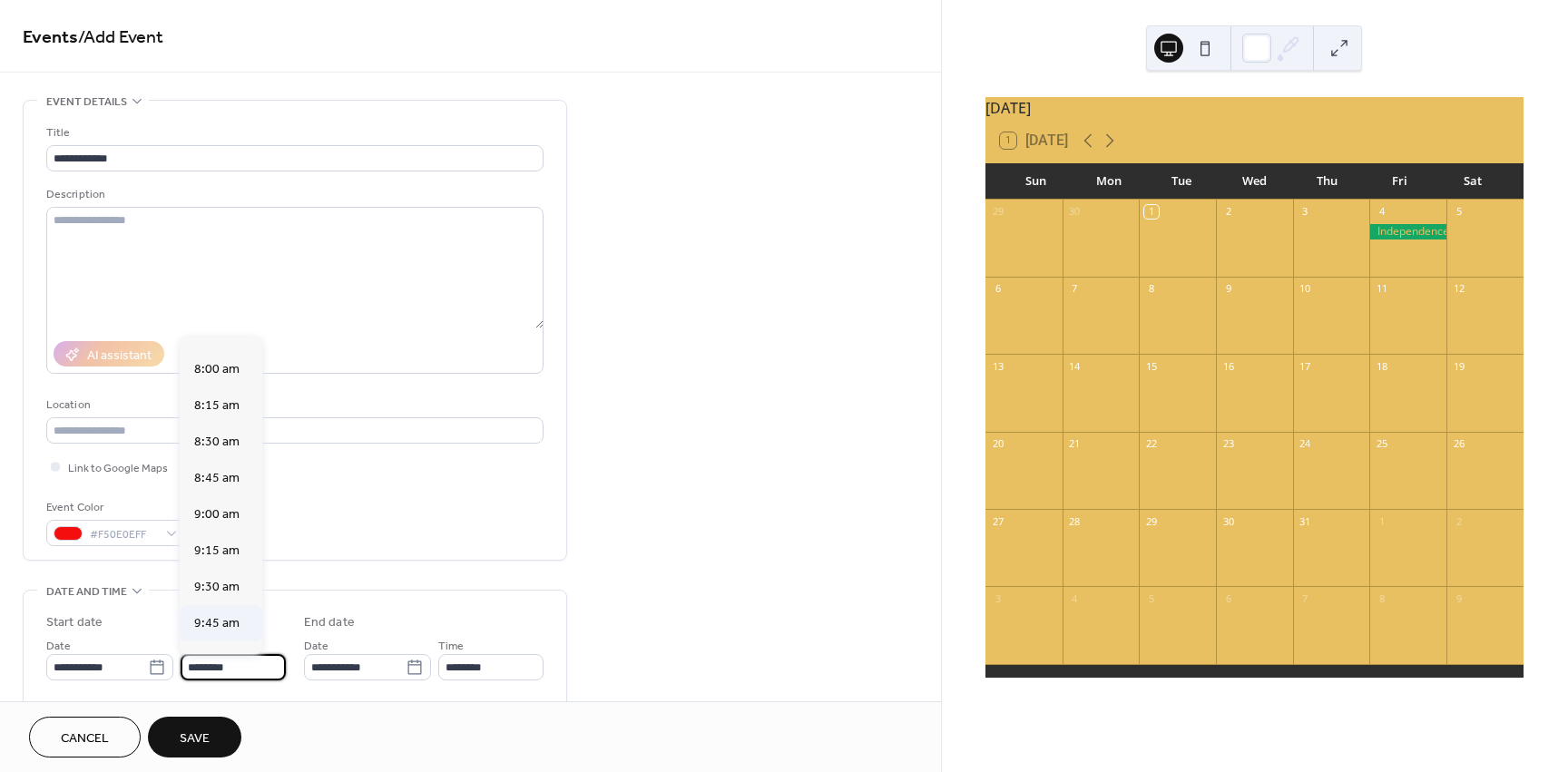 scroll, scrollTop: 1109, scrollLeft: 0, axis: vertical 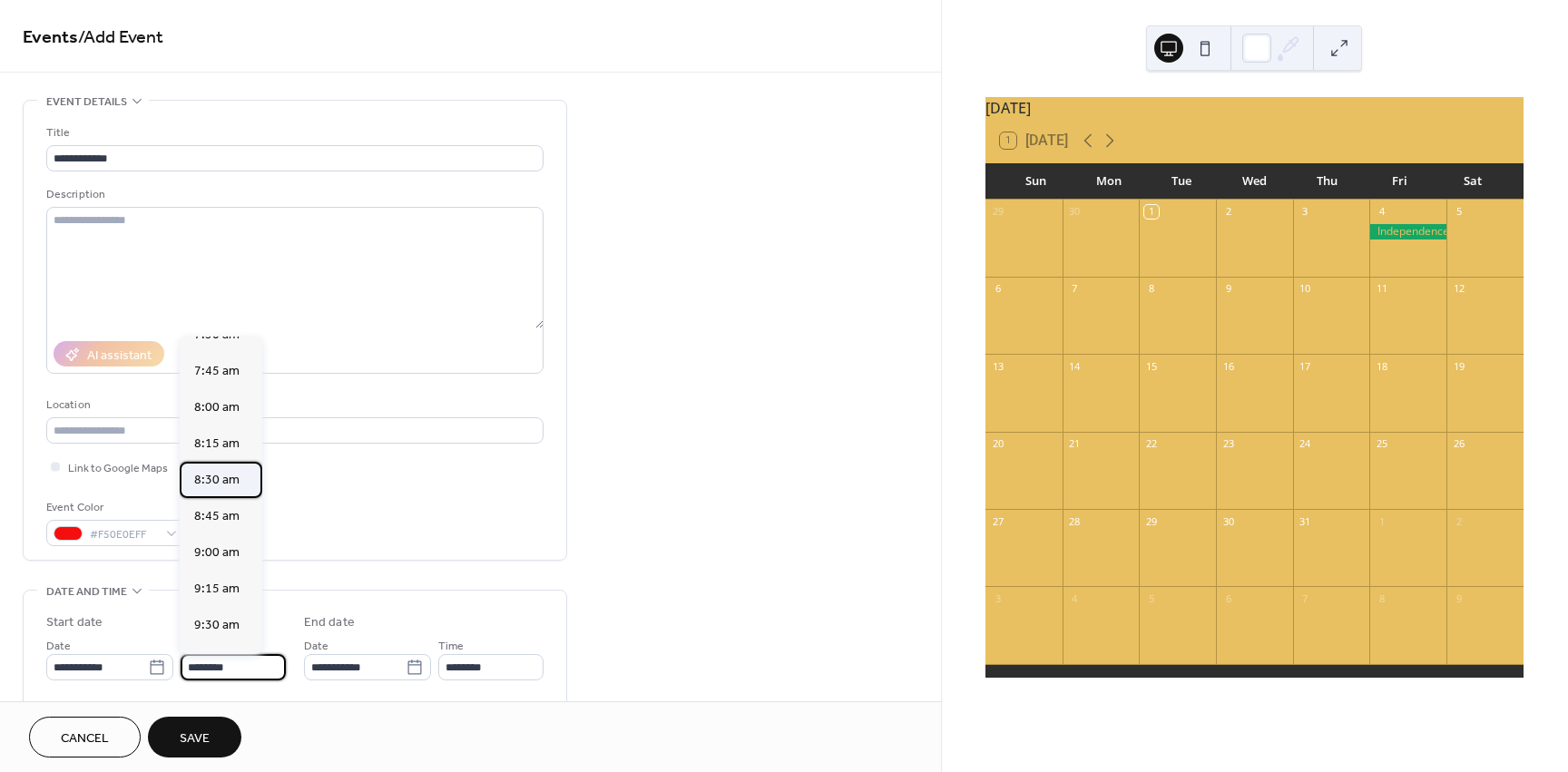 click on "8:30 am" at bounding box center [217, 480] 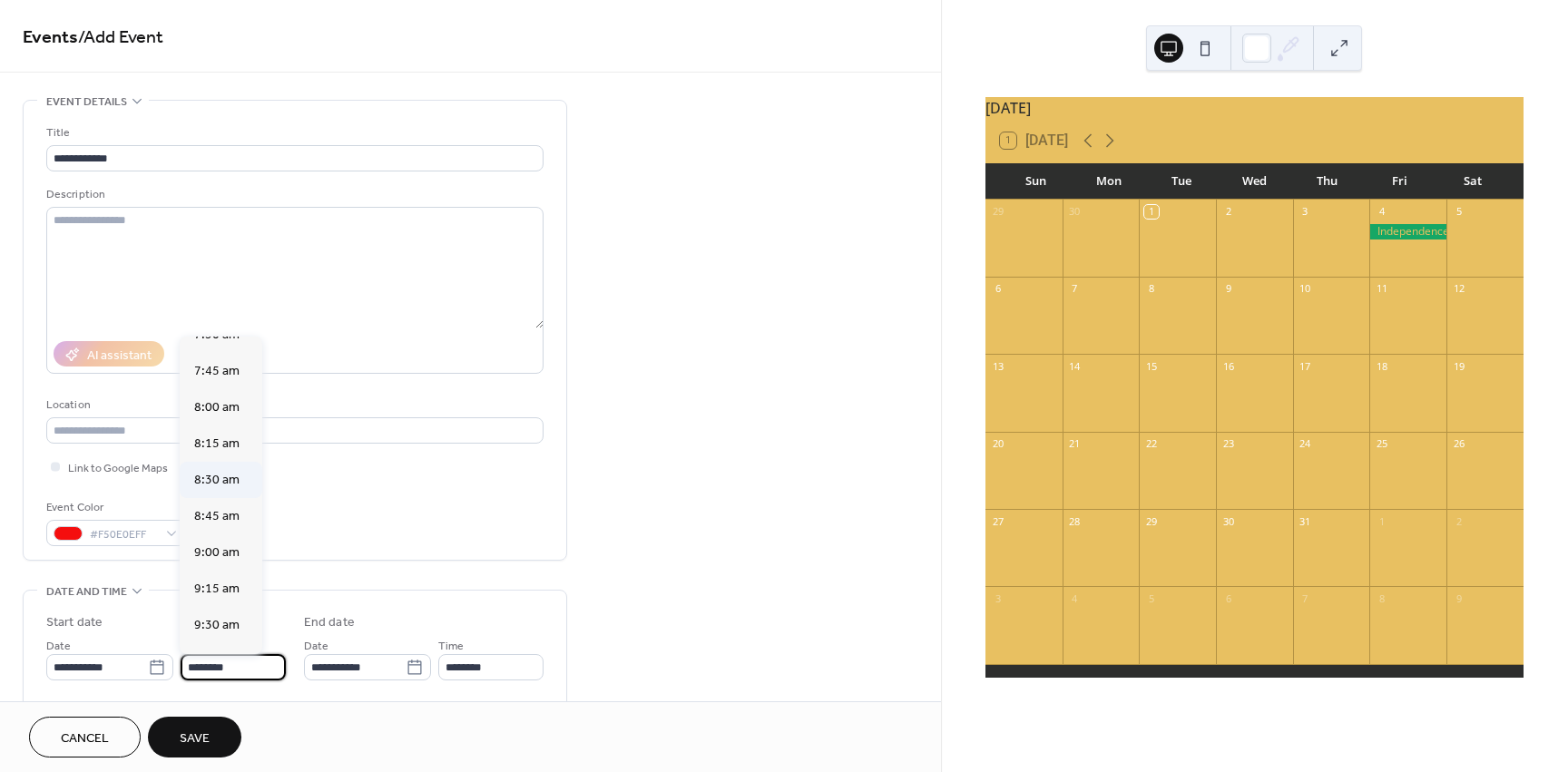 type on "*******" 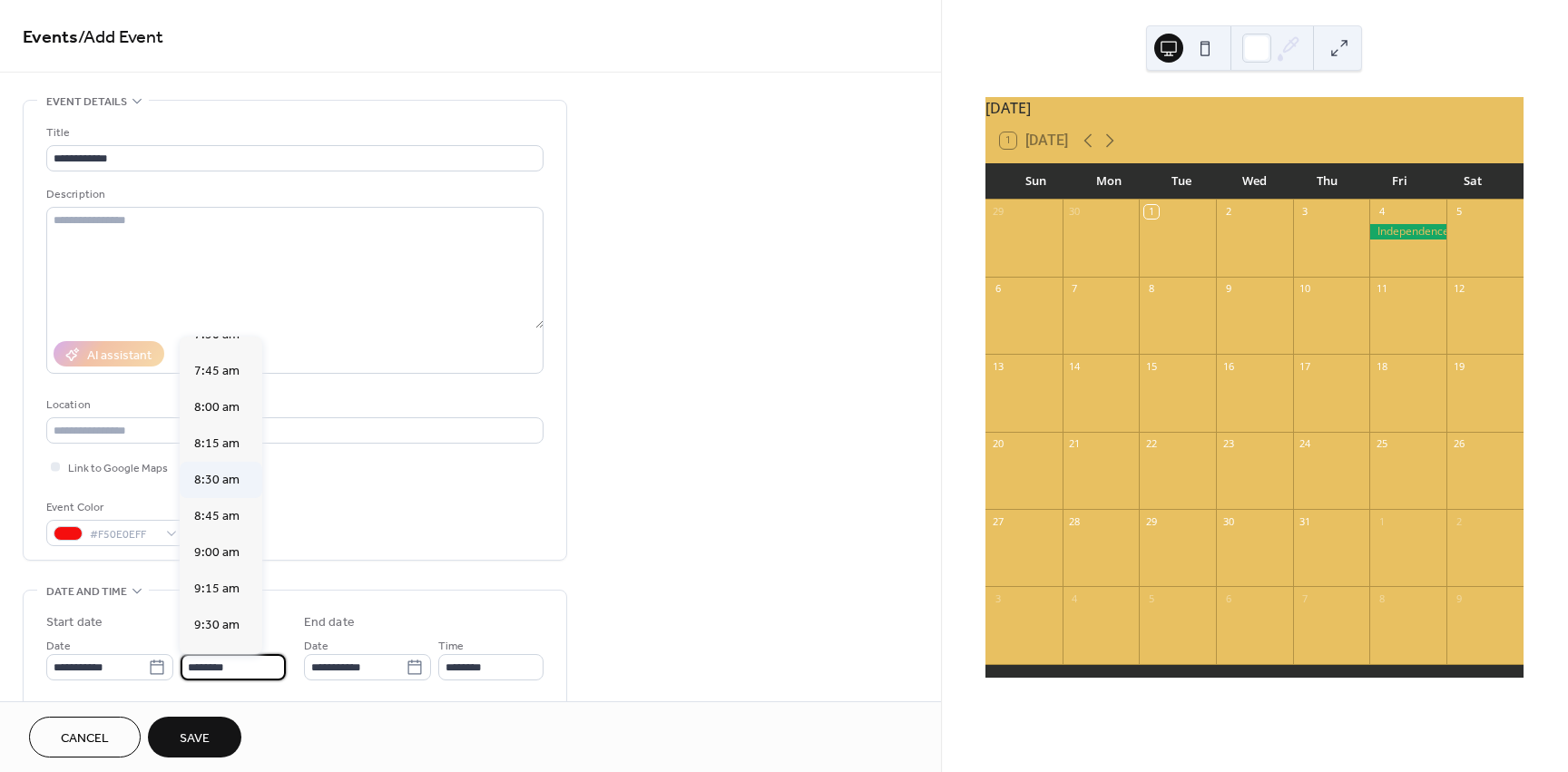 type on "********" 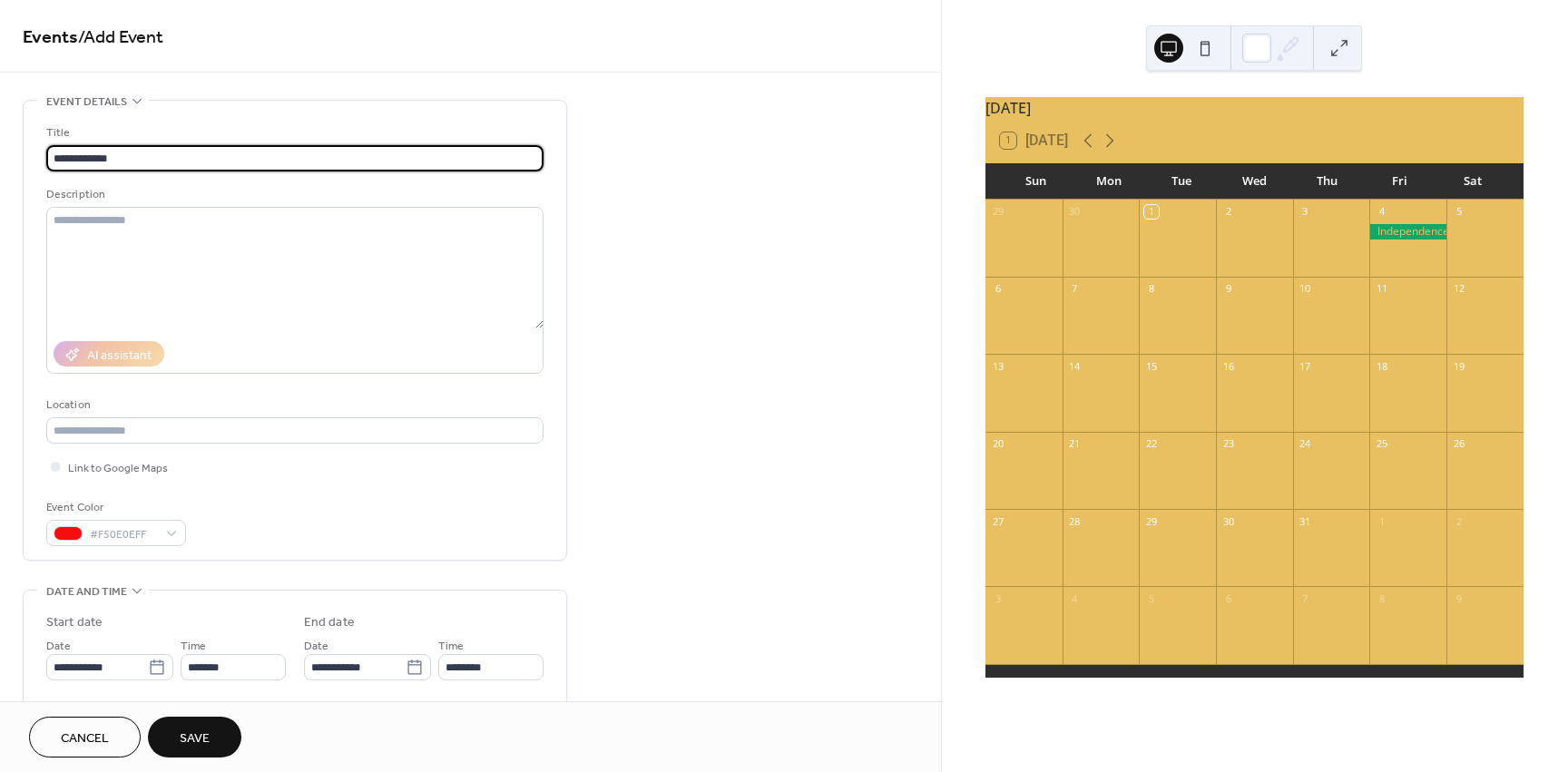 click on "**********" at bounding box center (295, 158) 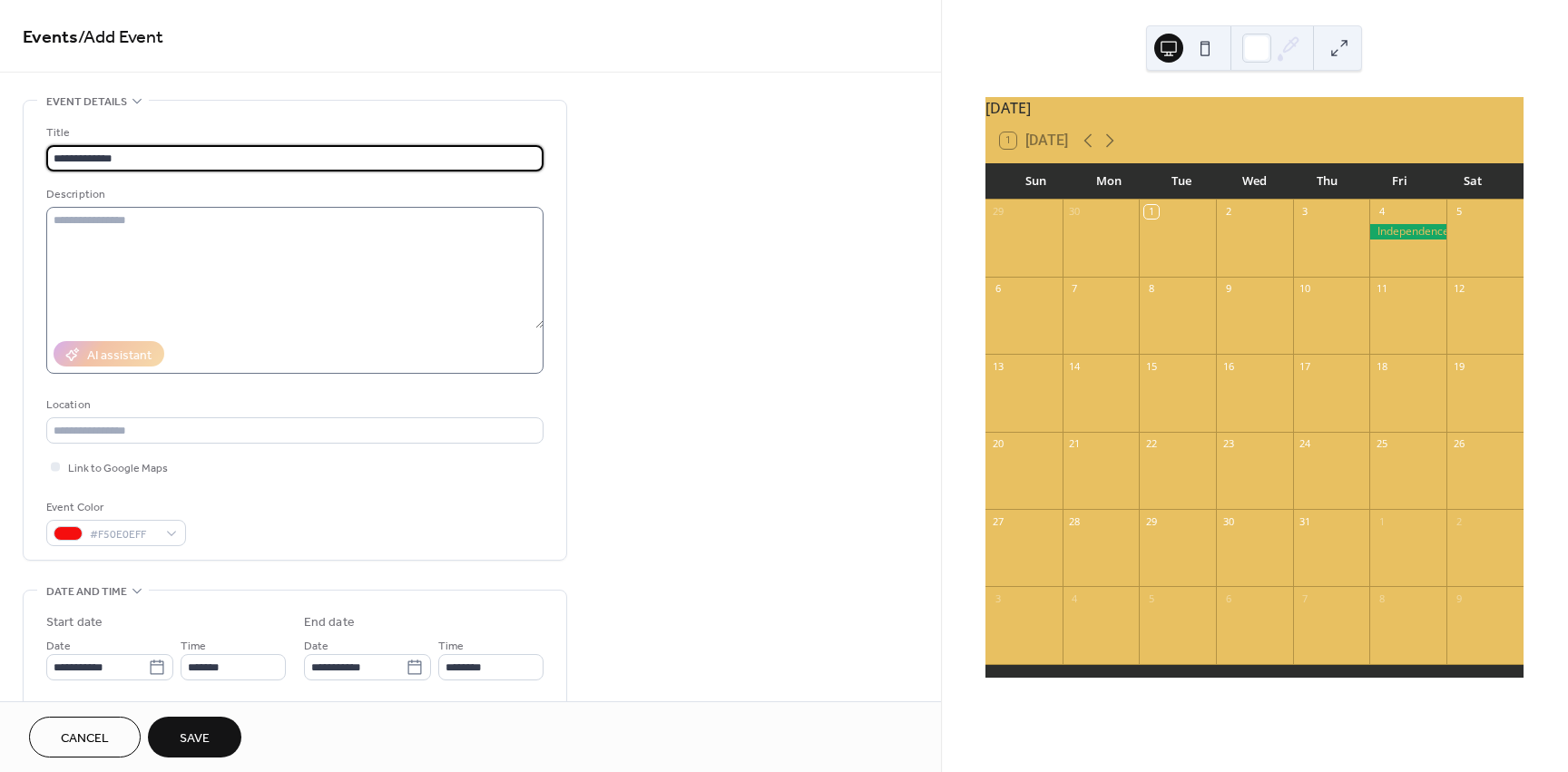 type on "**********" 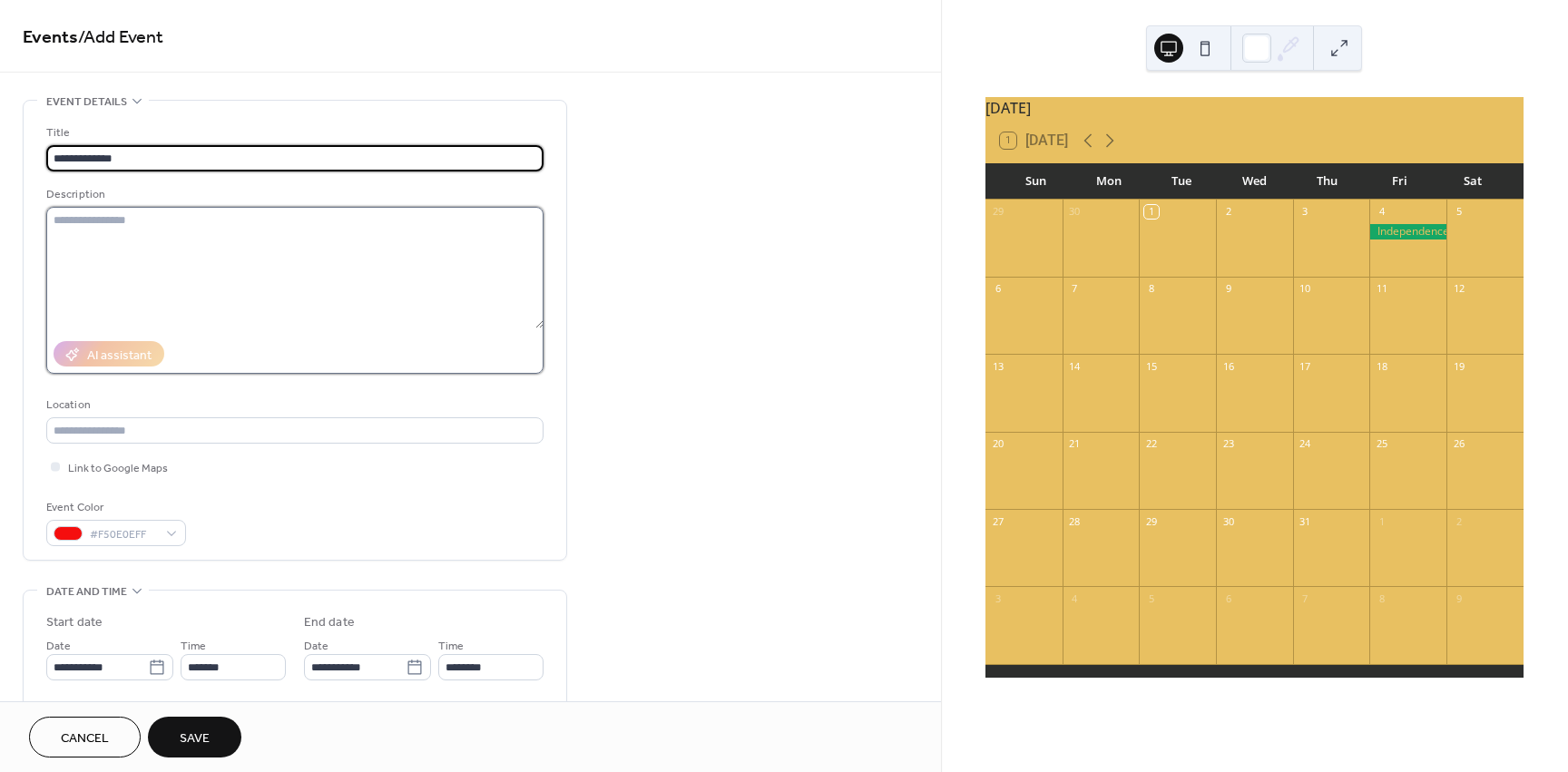 click at bounding box center [295, 268] 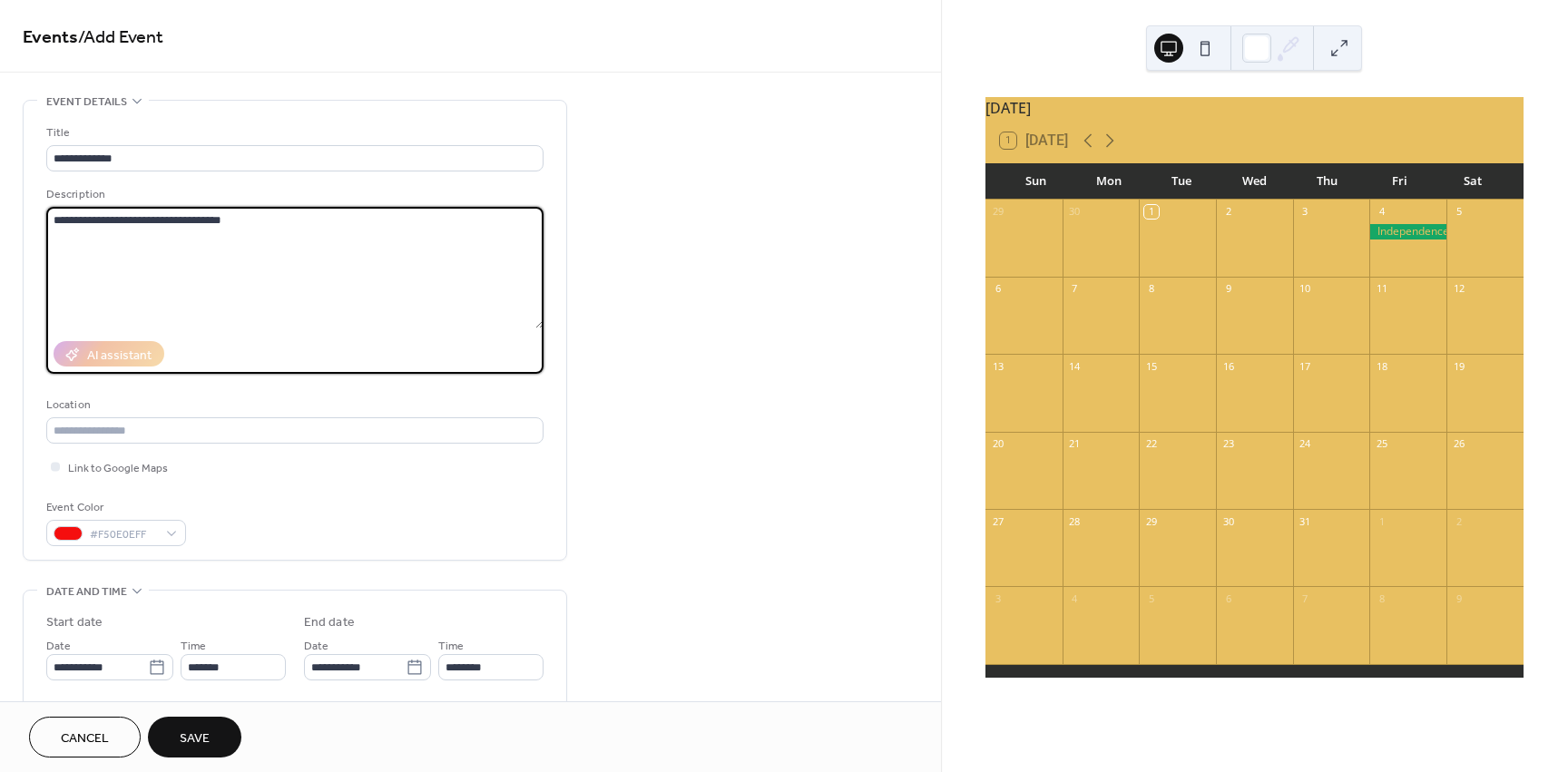click on "**********" at bounding box center [295, 268] 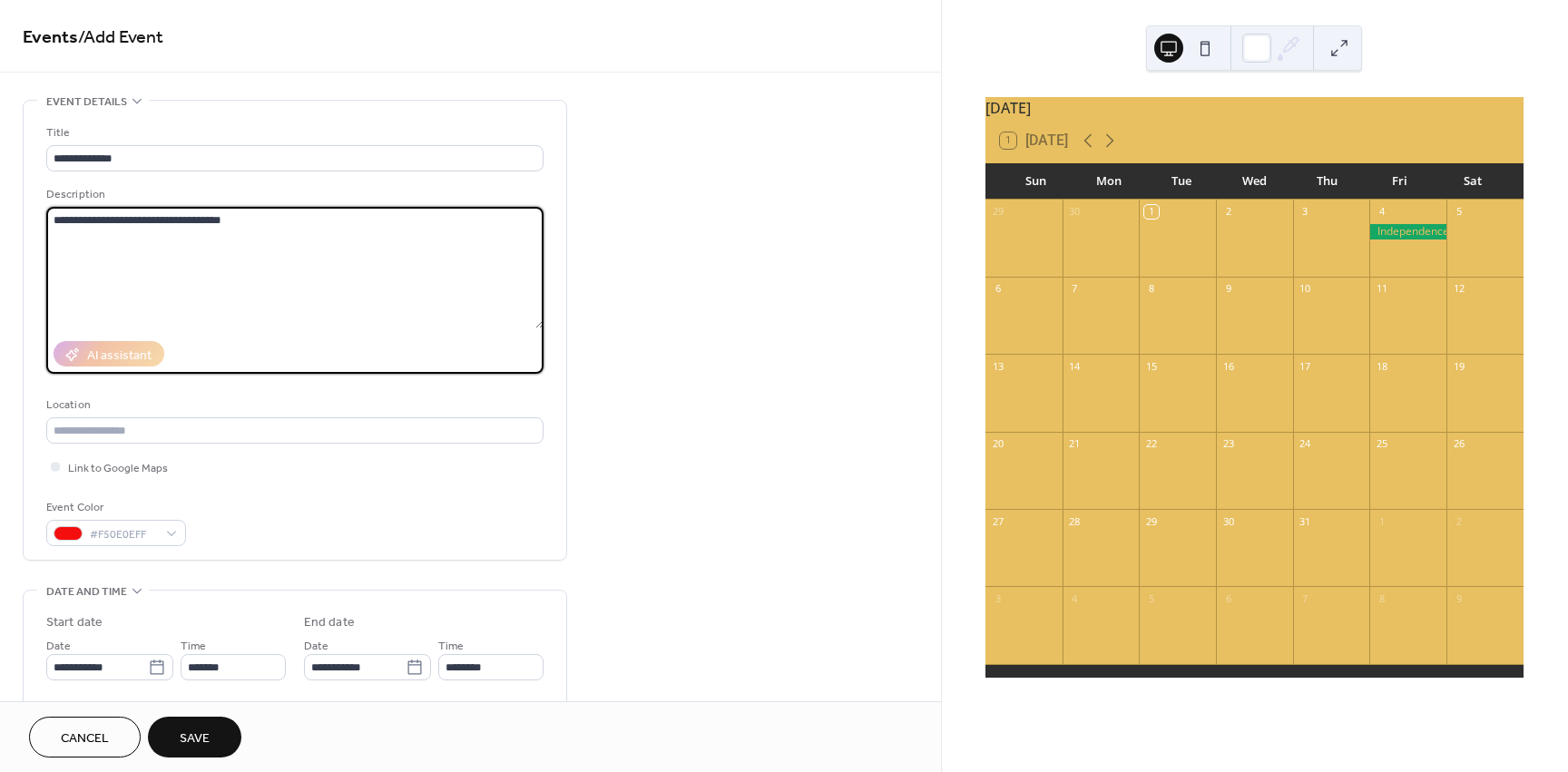 click on "Save" at bounding box center [194, 738] 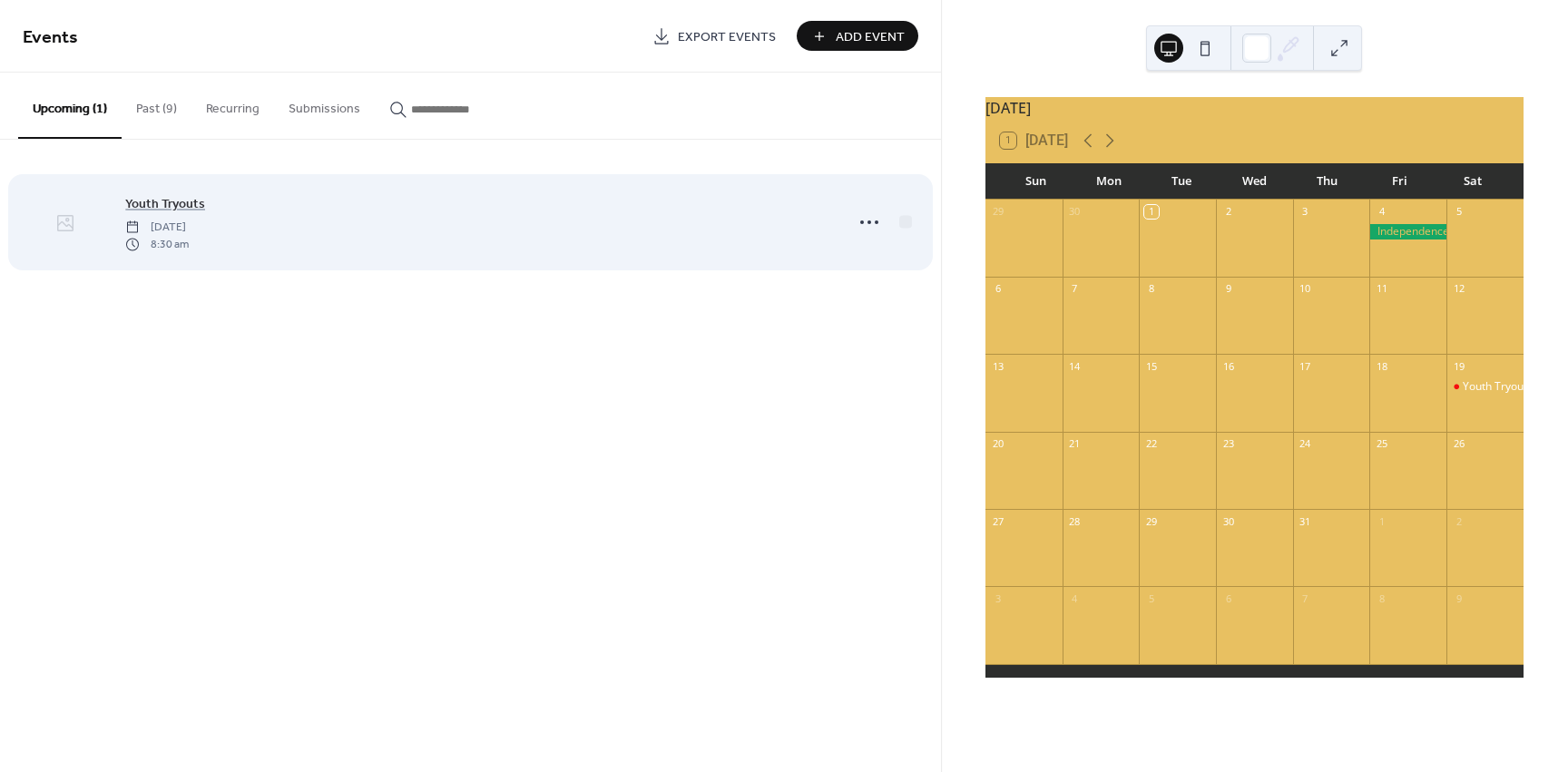 click at bounding box center (64, 223) 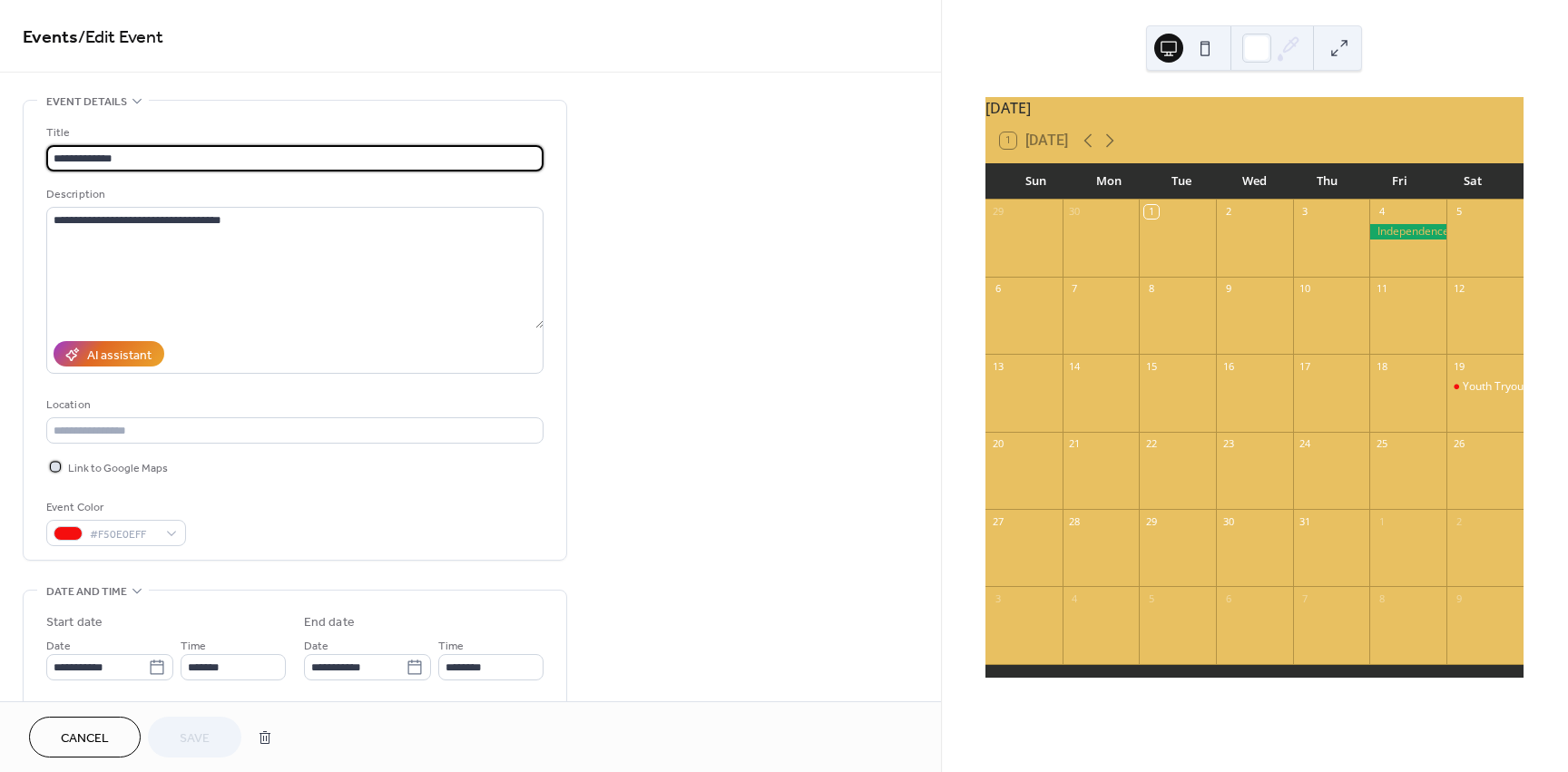 click on "Link to Google Maps" at bounding box center [118, 468] 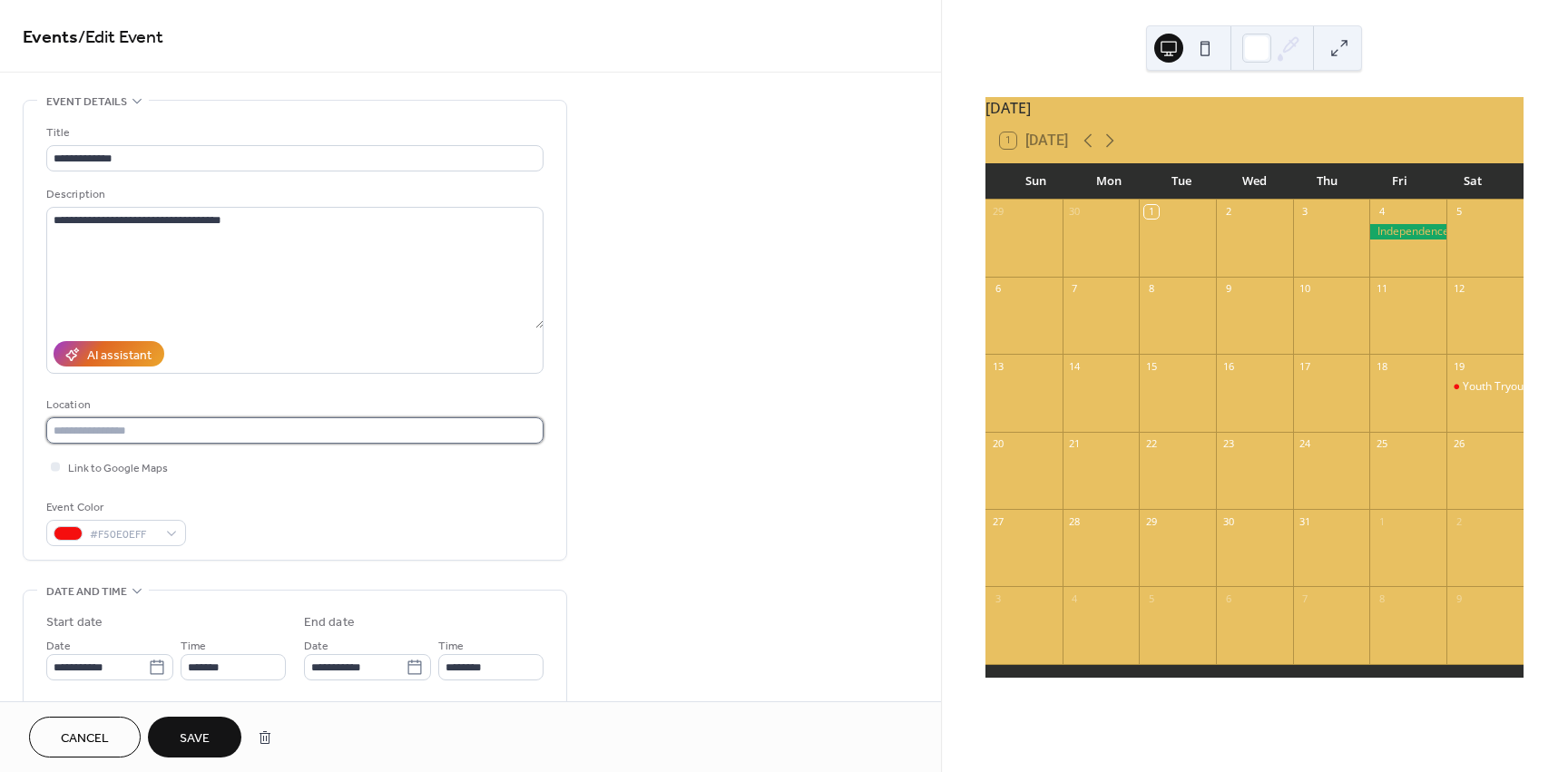 click at bounding box center [295, 430] 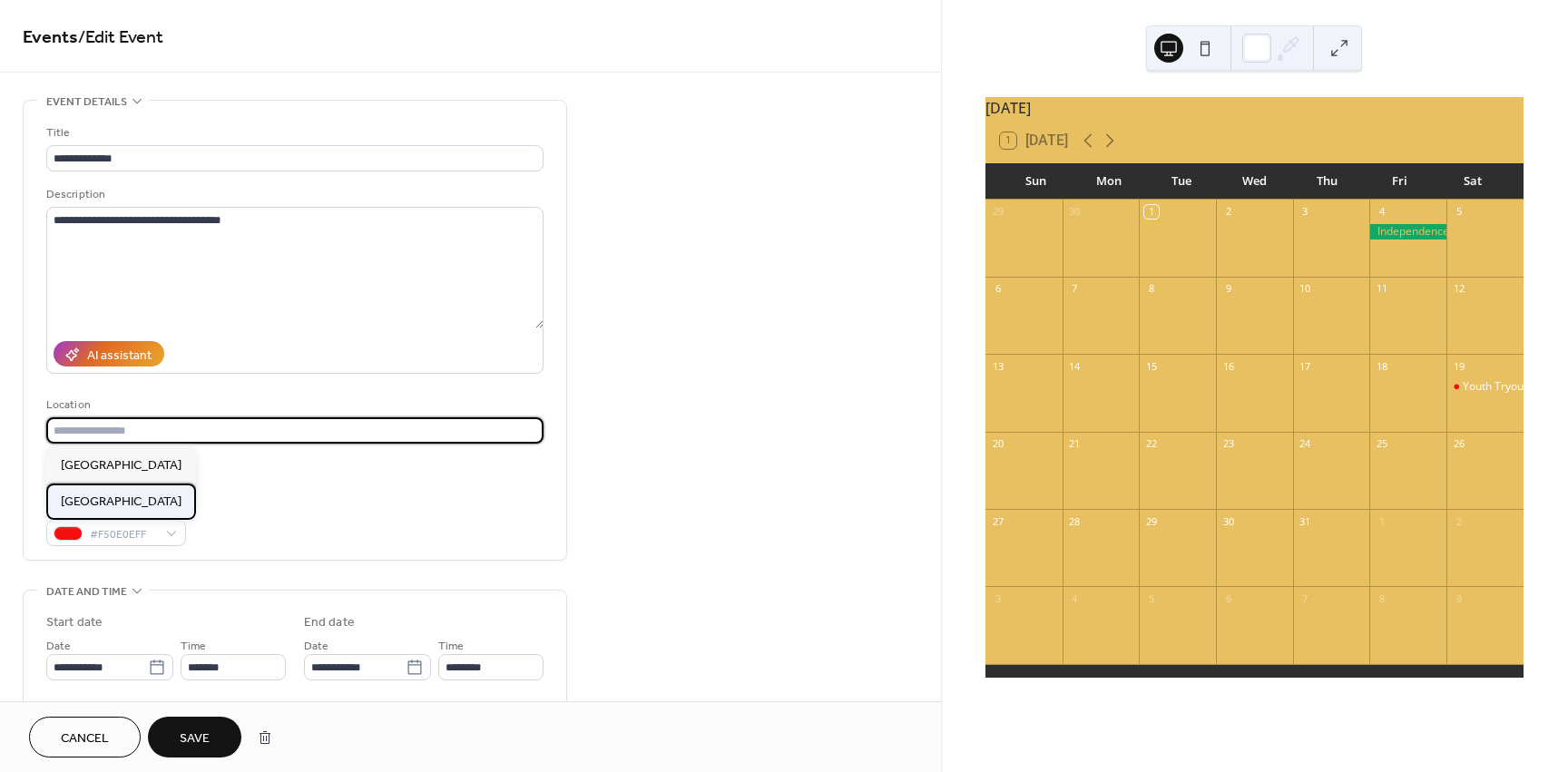 click on "[GEOGRAPHIC_DATA]" at bounding box center (121, 502) 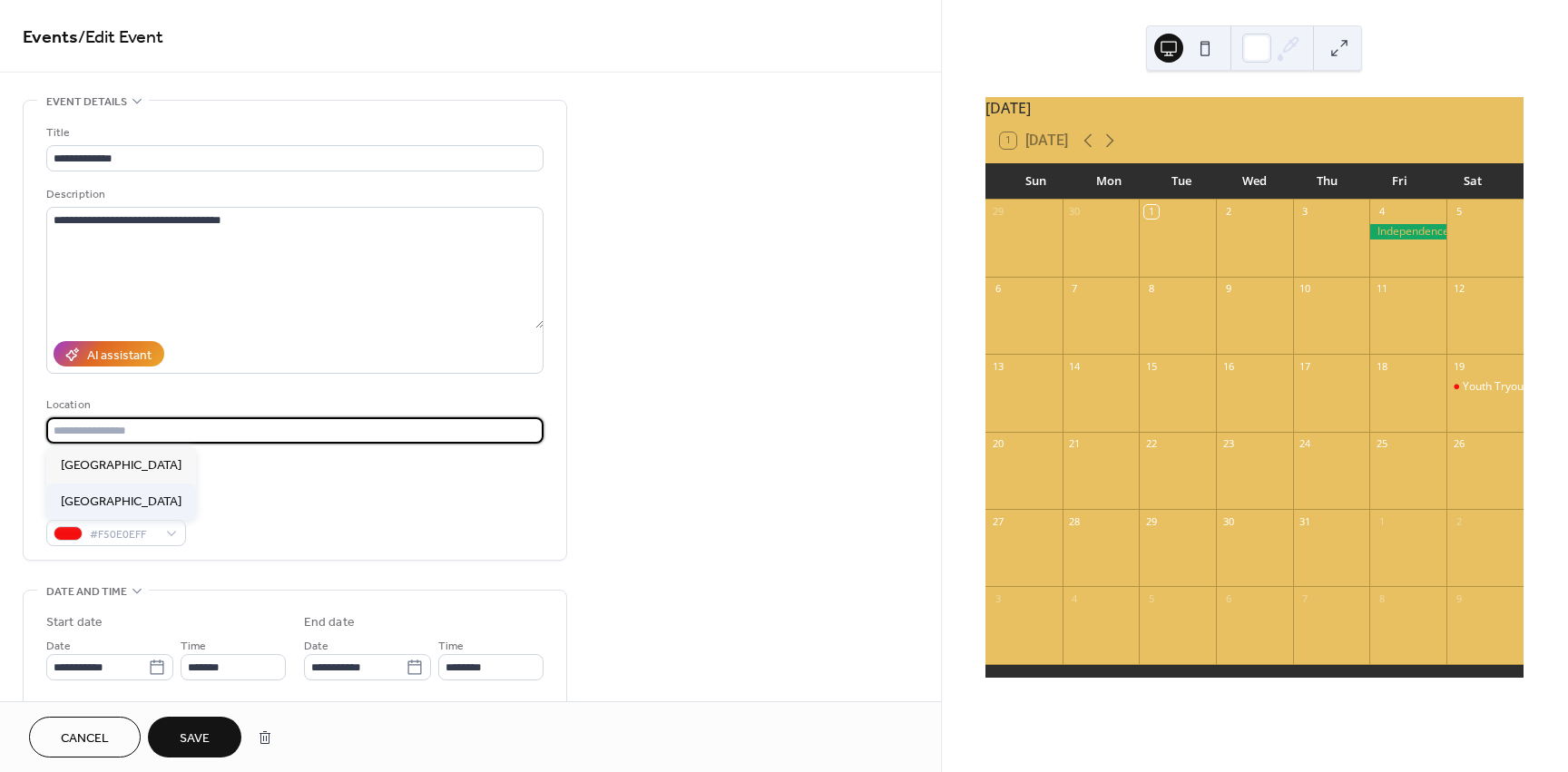 type on "**********" 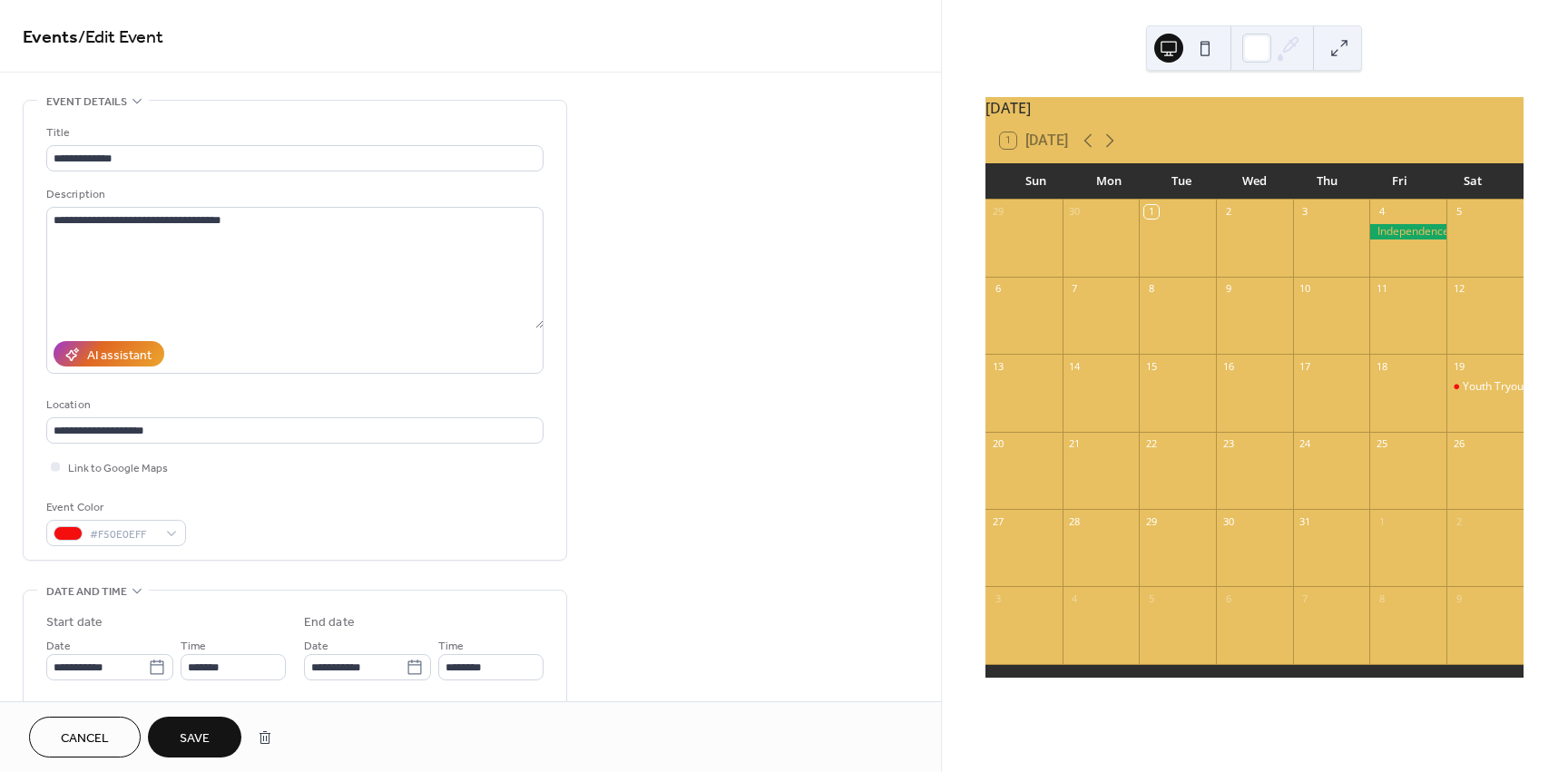 click on "Save" at bounding box center (194, 738) 